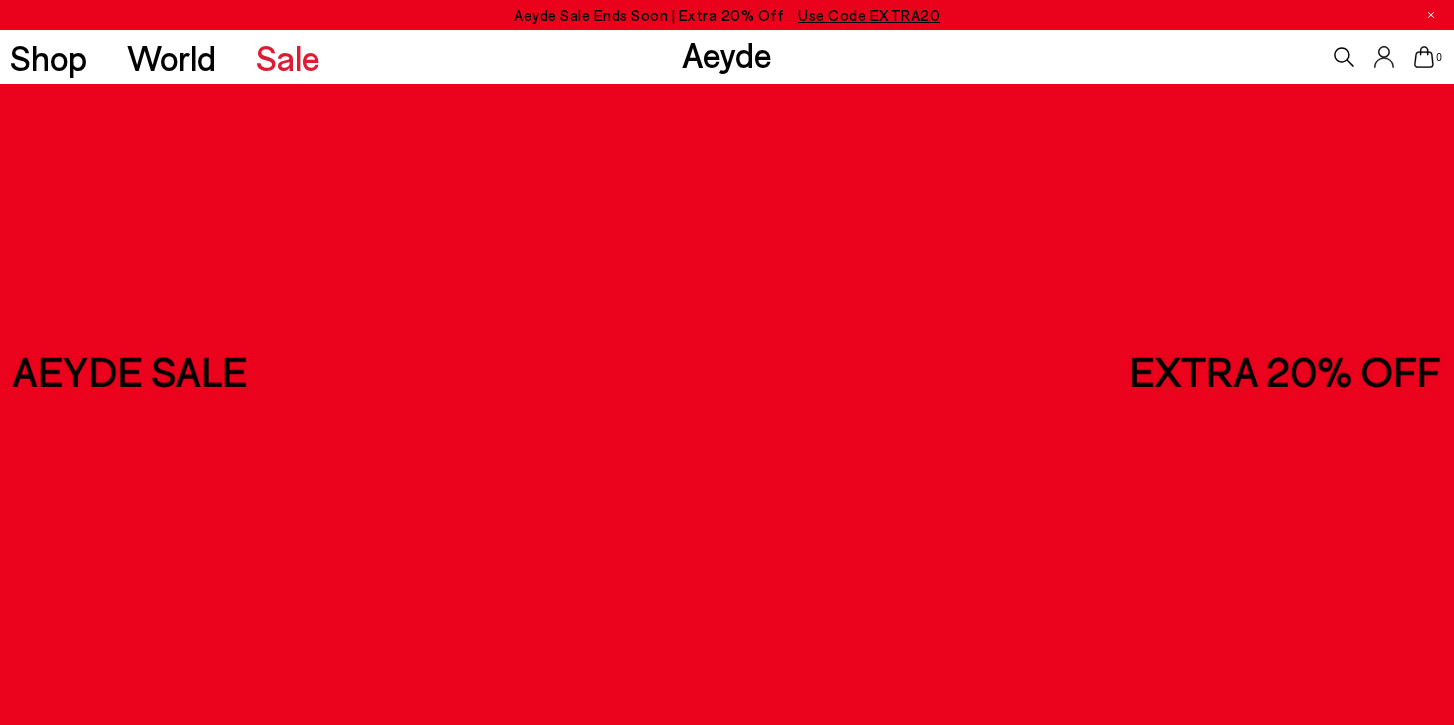 scroll, scrollTop: 0, scrollLeft: 0, axis: both 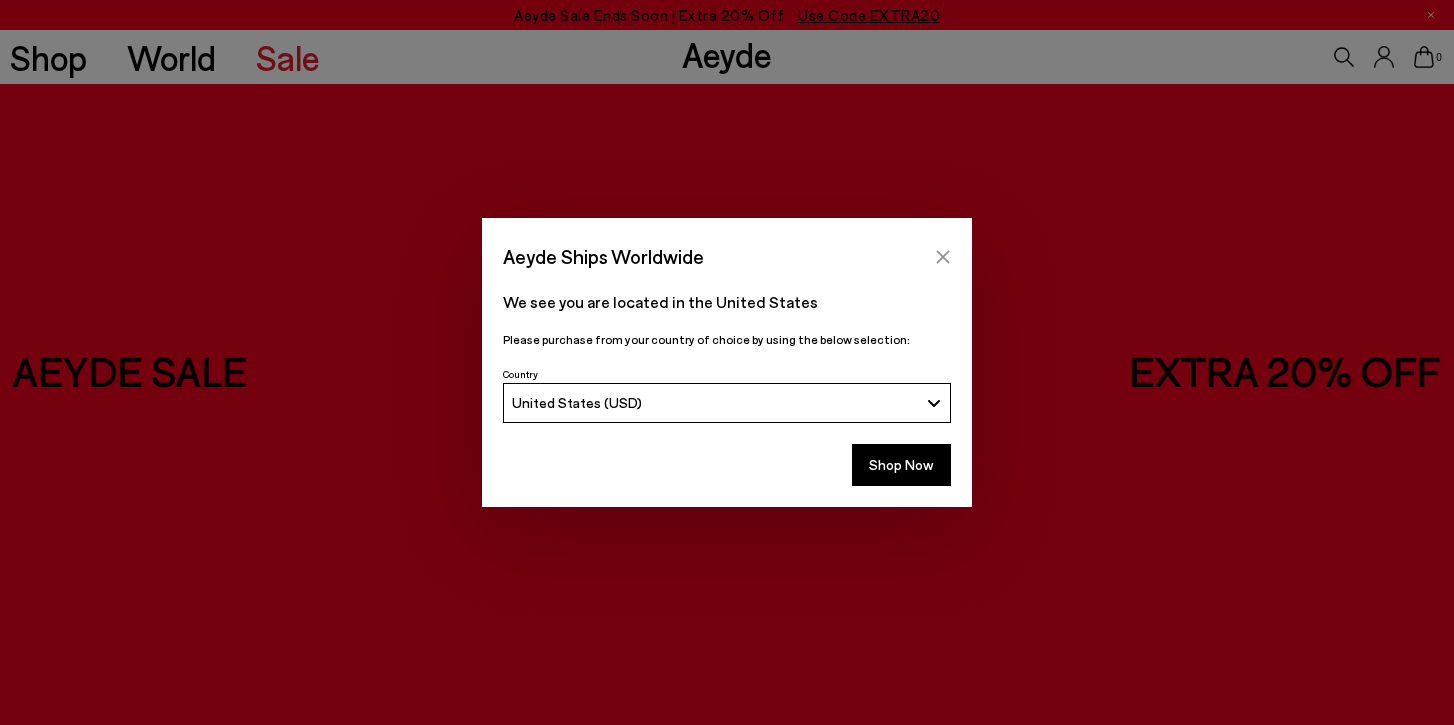 click at bounding box center (943, 257) 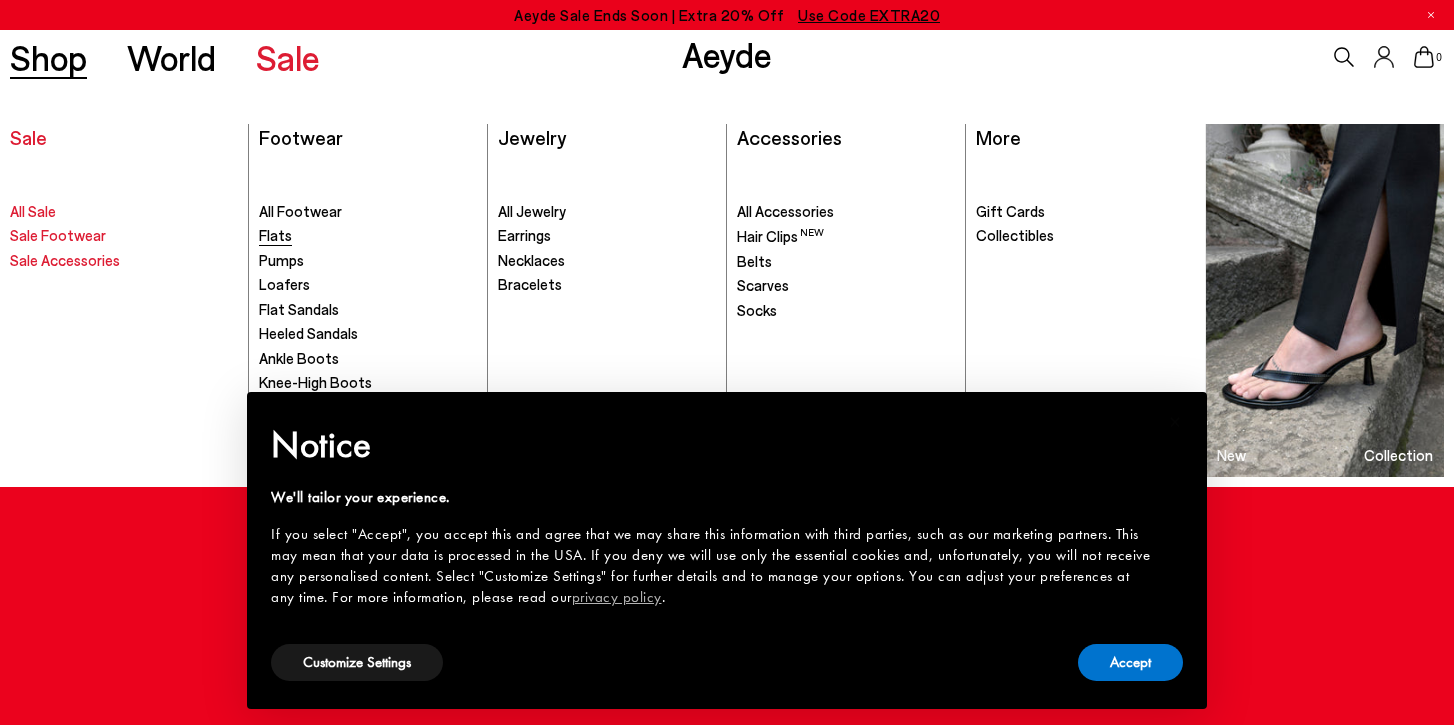click on "Flats" at bounding box center (275, 235) 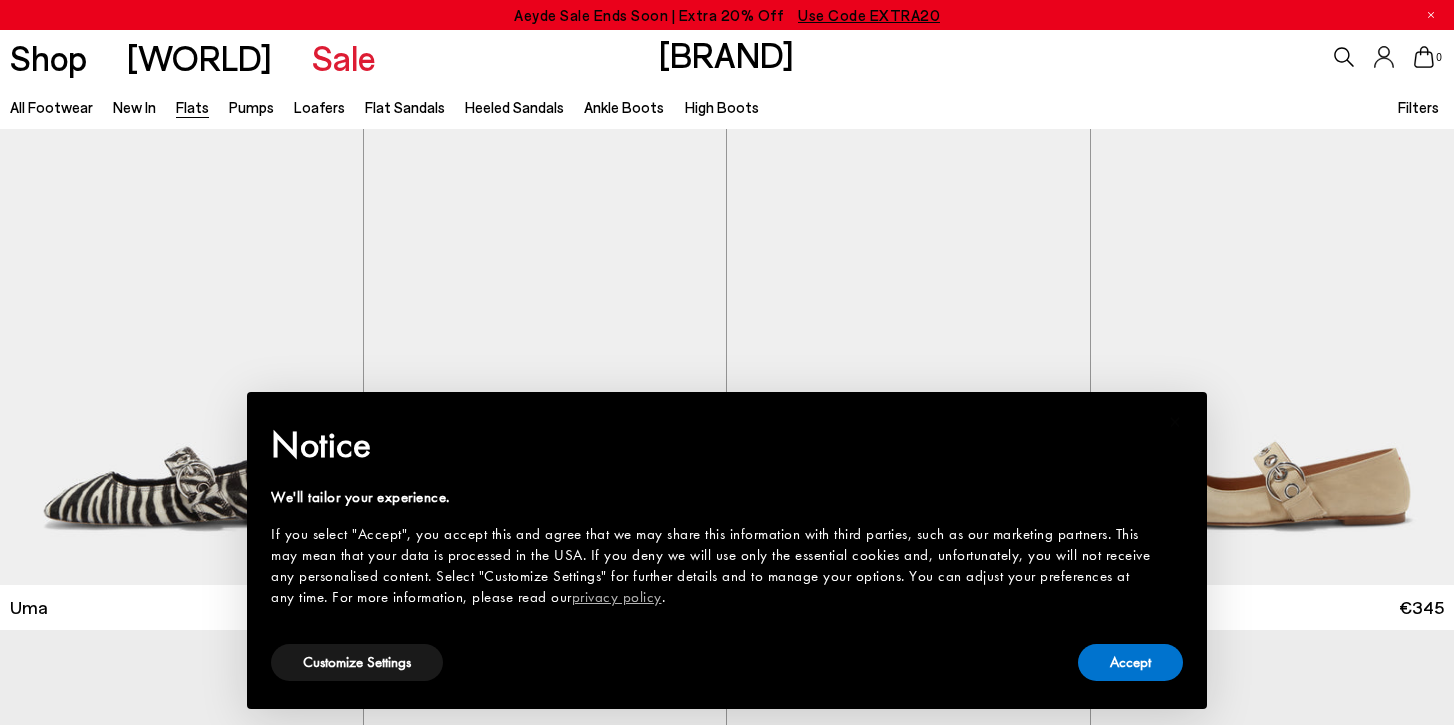 scroll, scrollTop: 0, scrollLeft: 0, axis: both 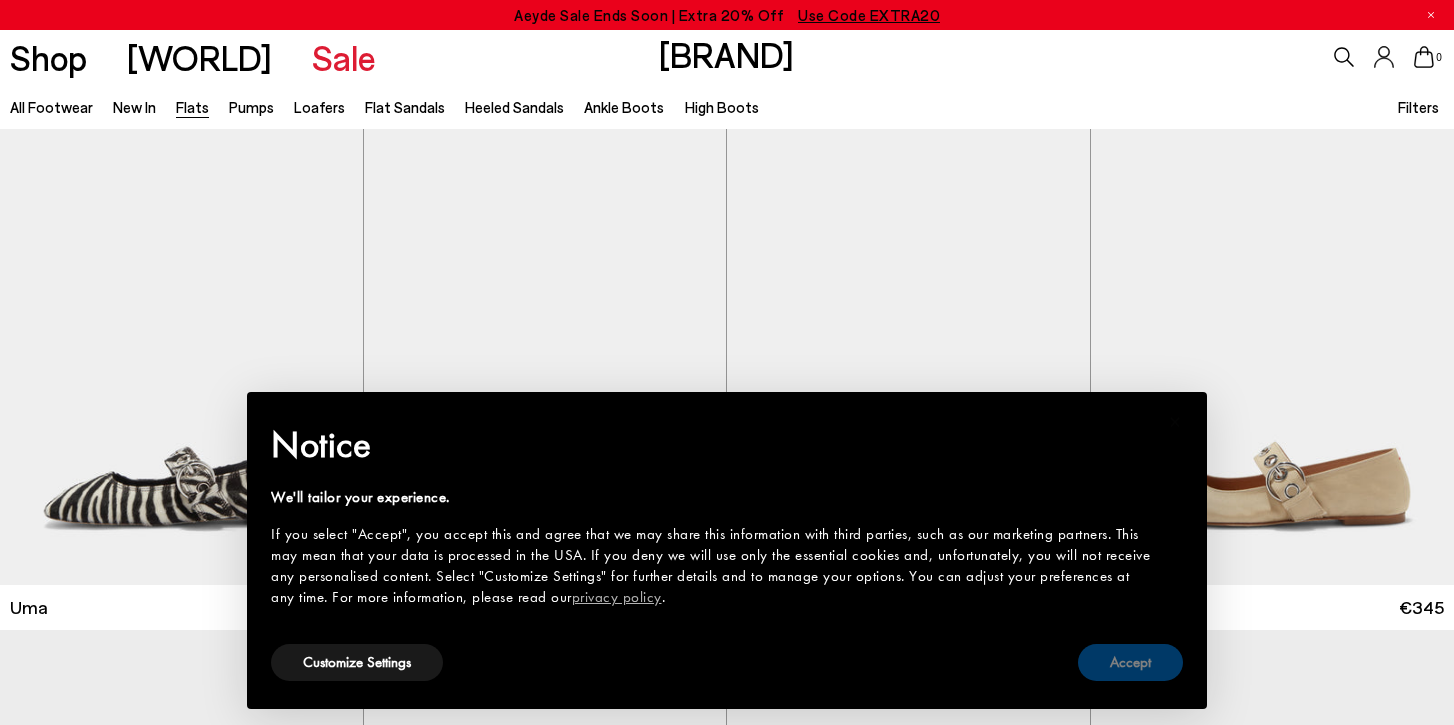click on "Accept" at bounding box center (1130, 662) 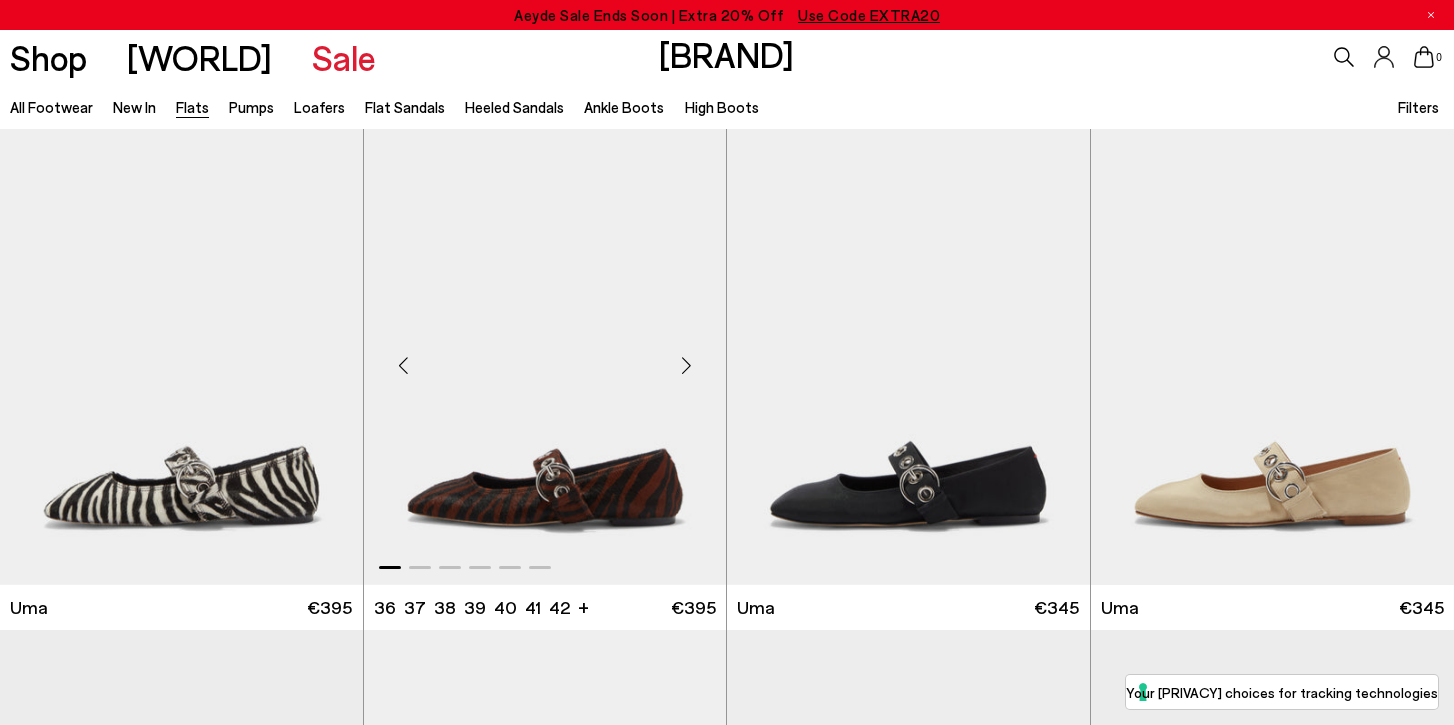click at bounding box center [686, 365] 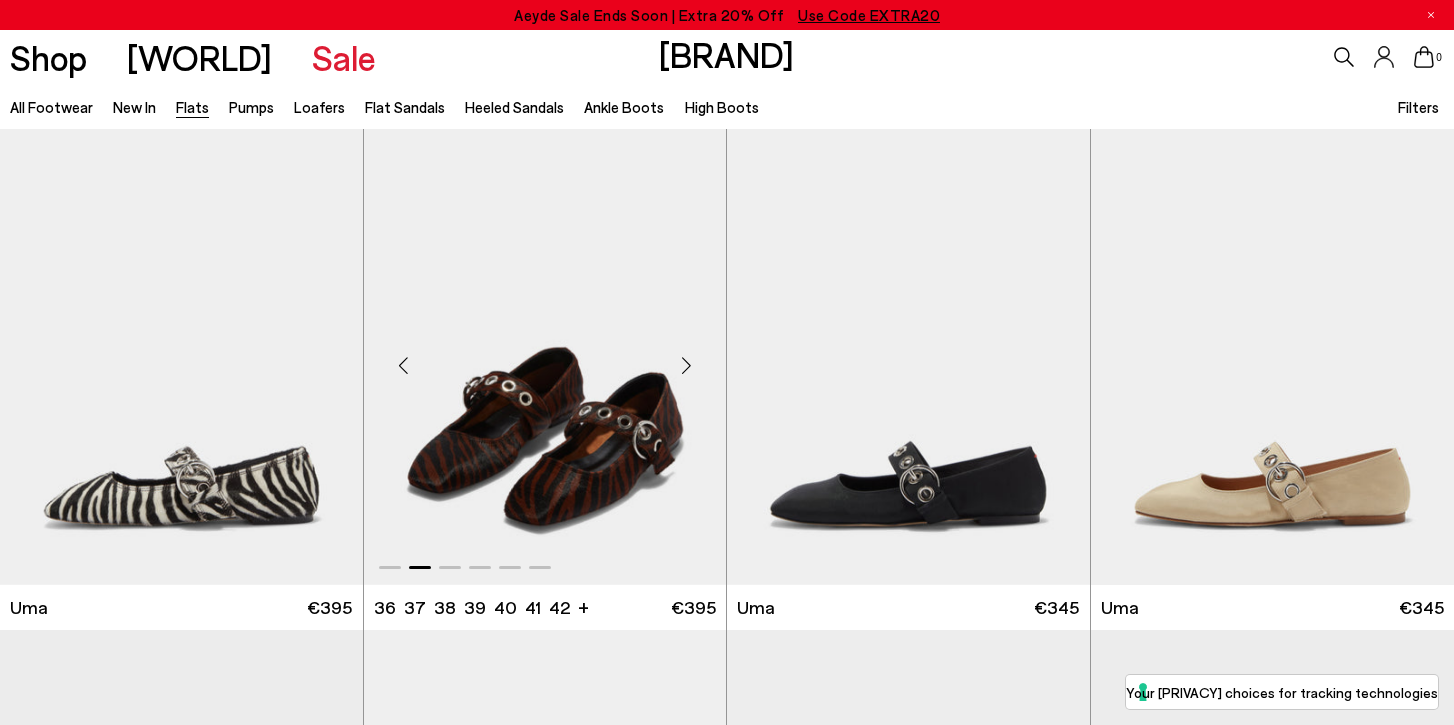 click at bounding box center (686, 365) 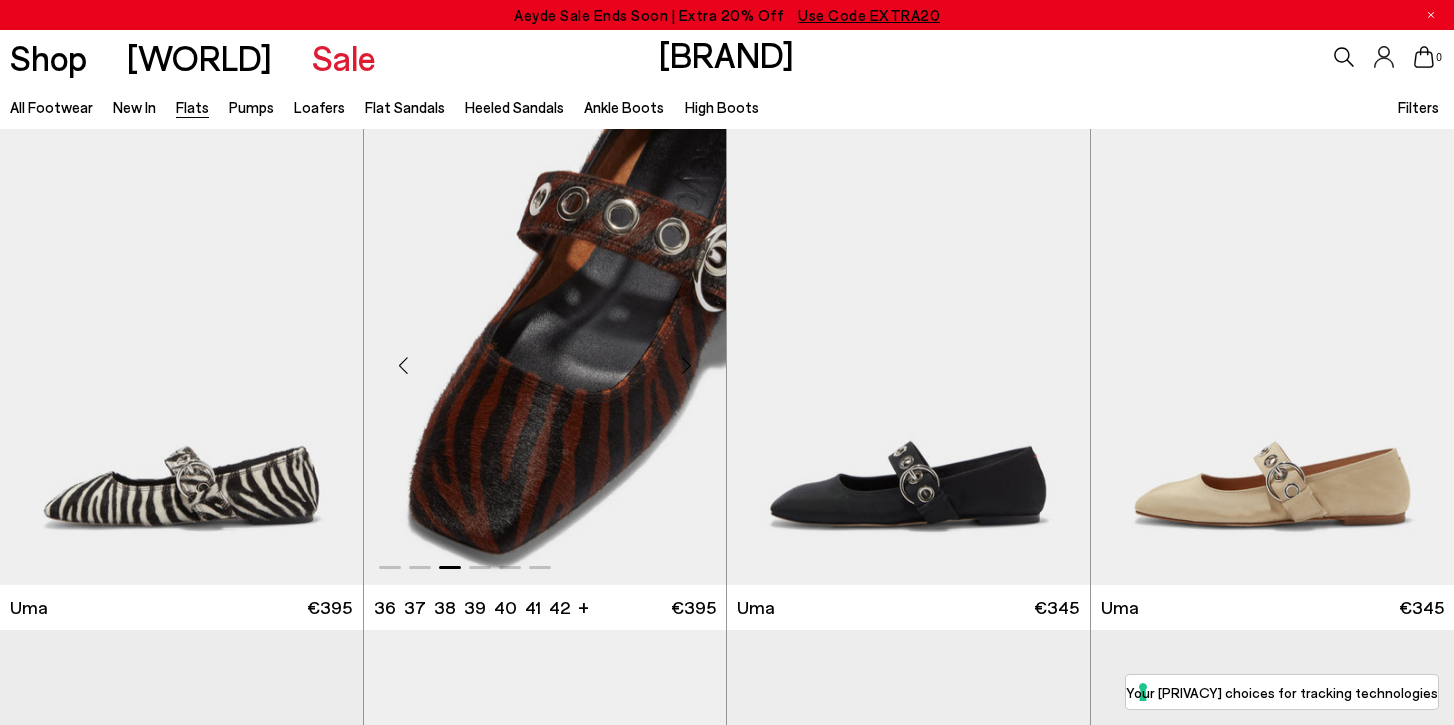 click at bounding box center (686, 365) 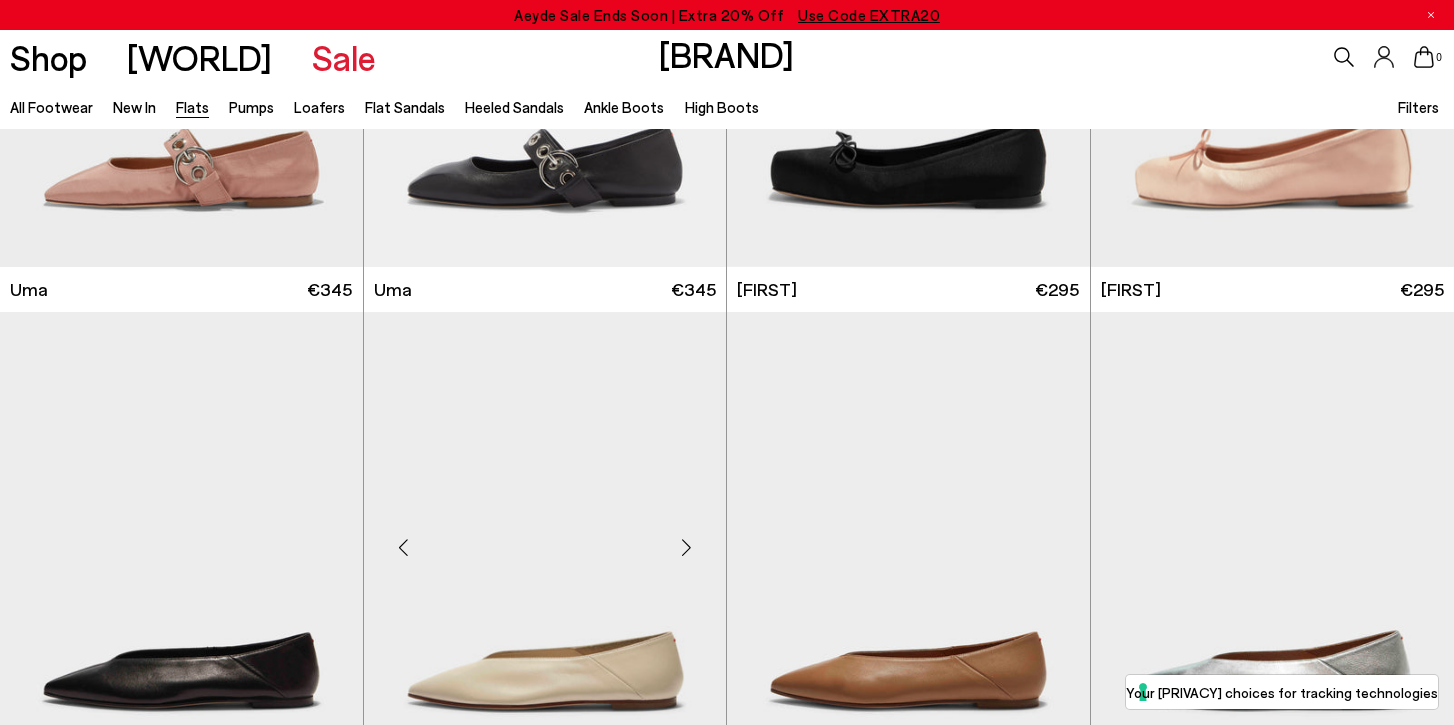 scroll, scrollTop: 709, scrollLeft: 0, axis: vertical 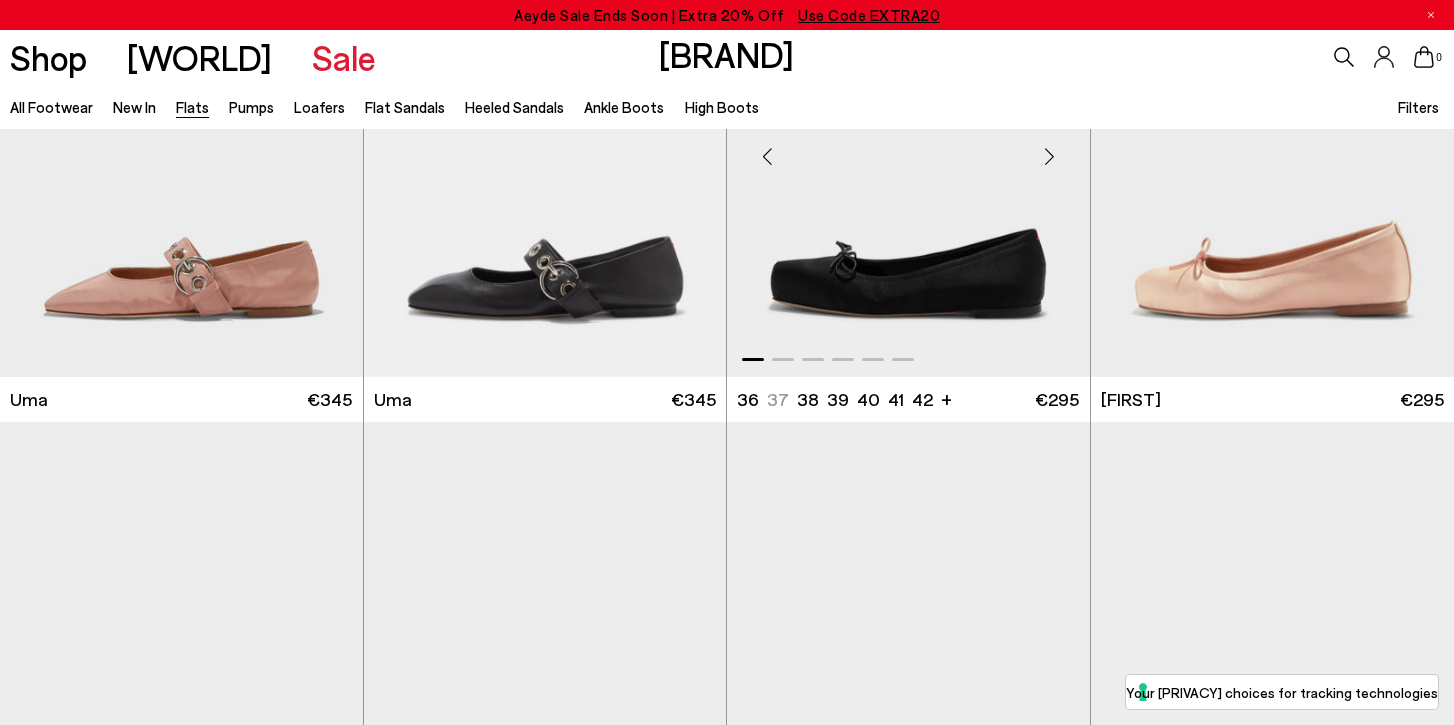 click at bounding box center [1050, 157] 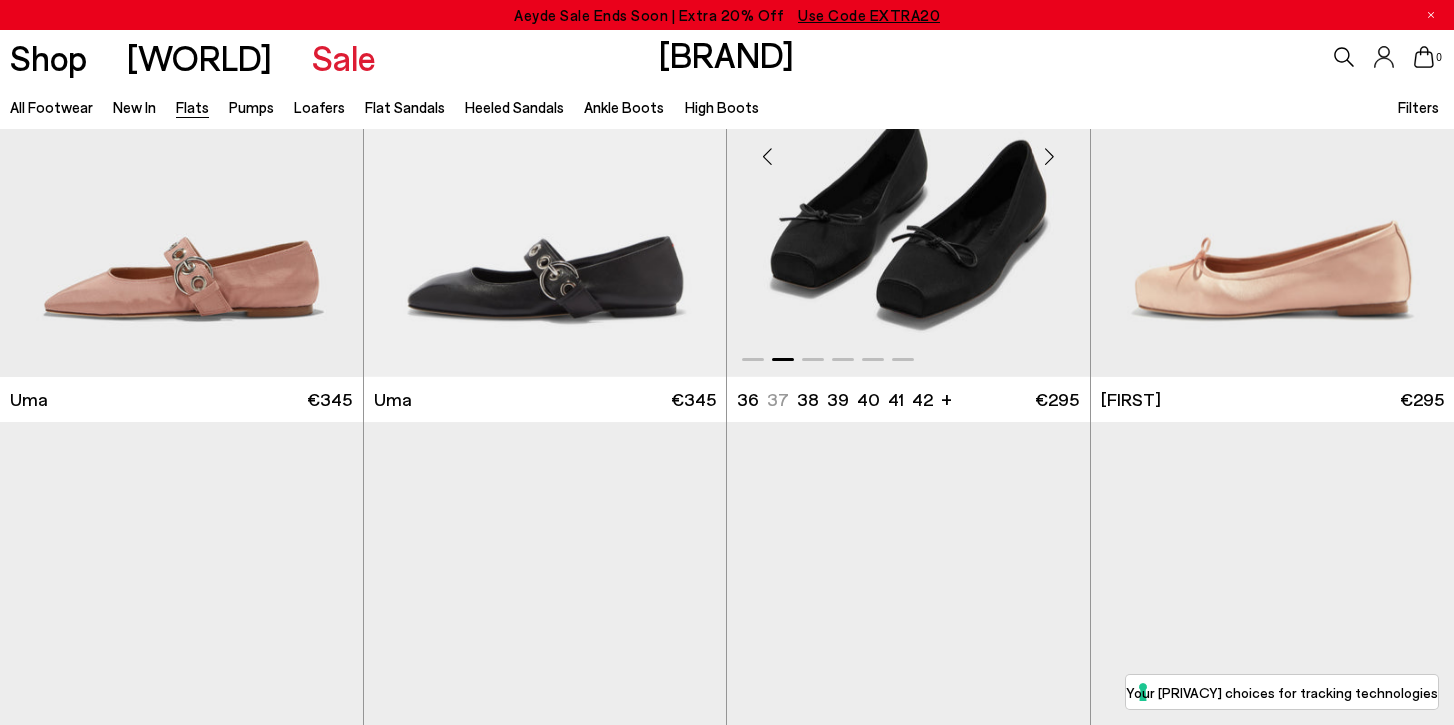 click at bounding box center [1050, 157] 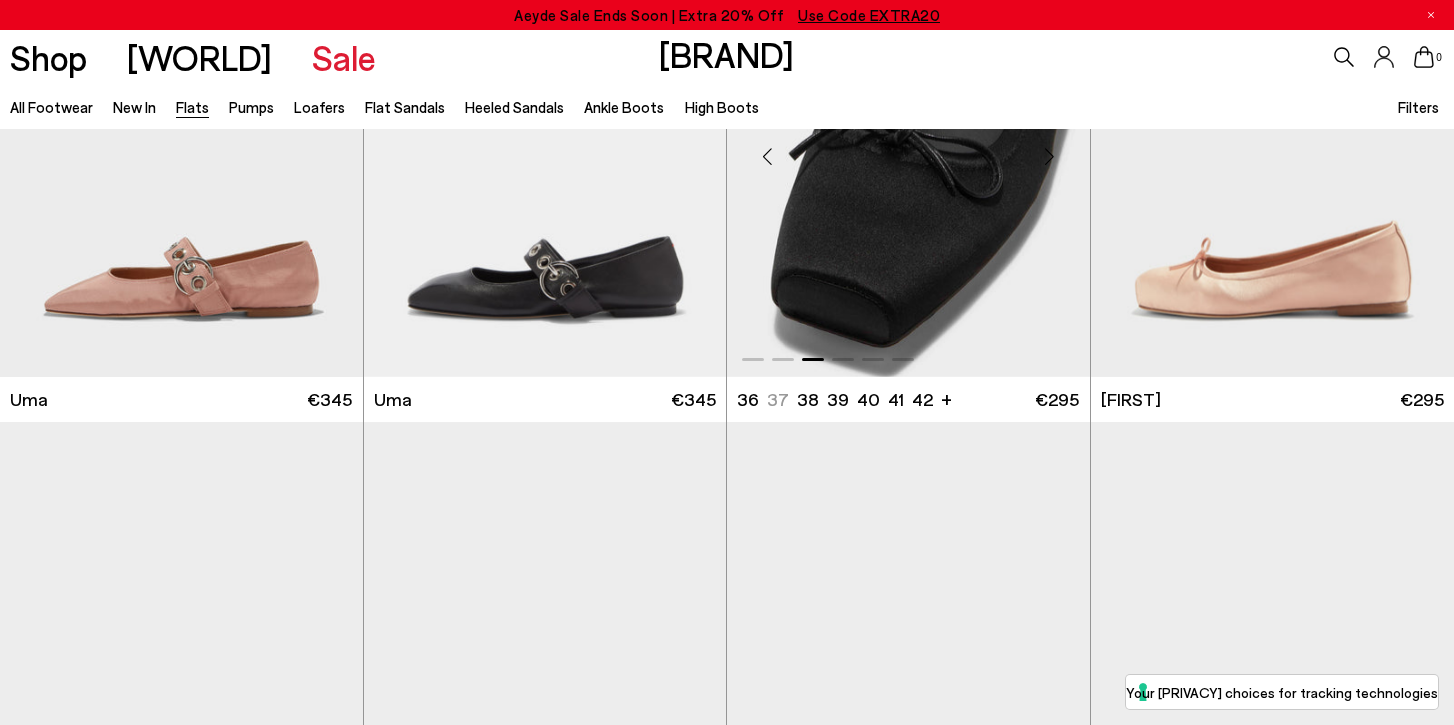 click at bounding box center (1050, 157) 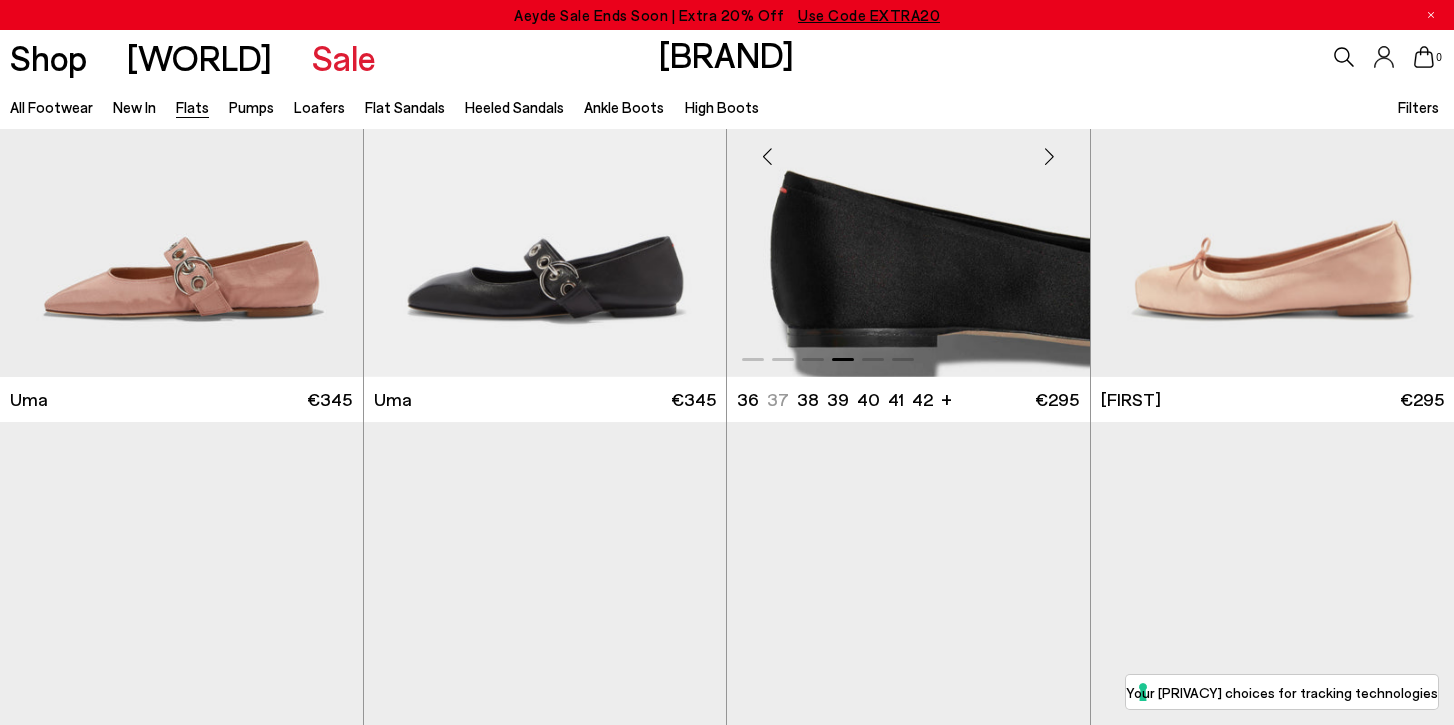 click at bounding box center [1050, 157] 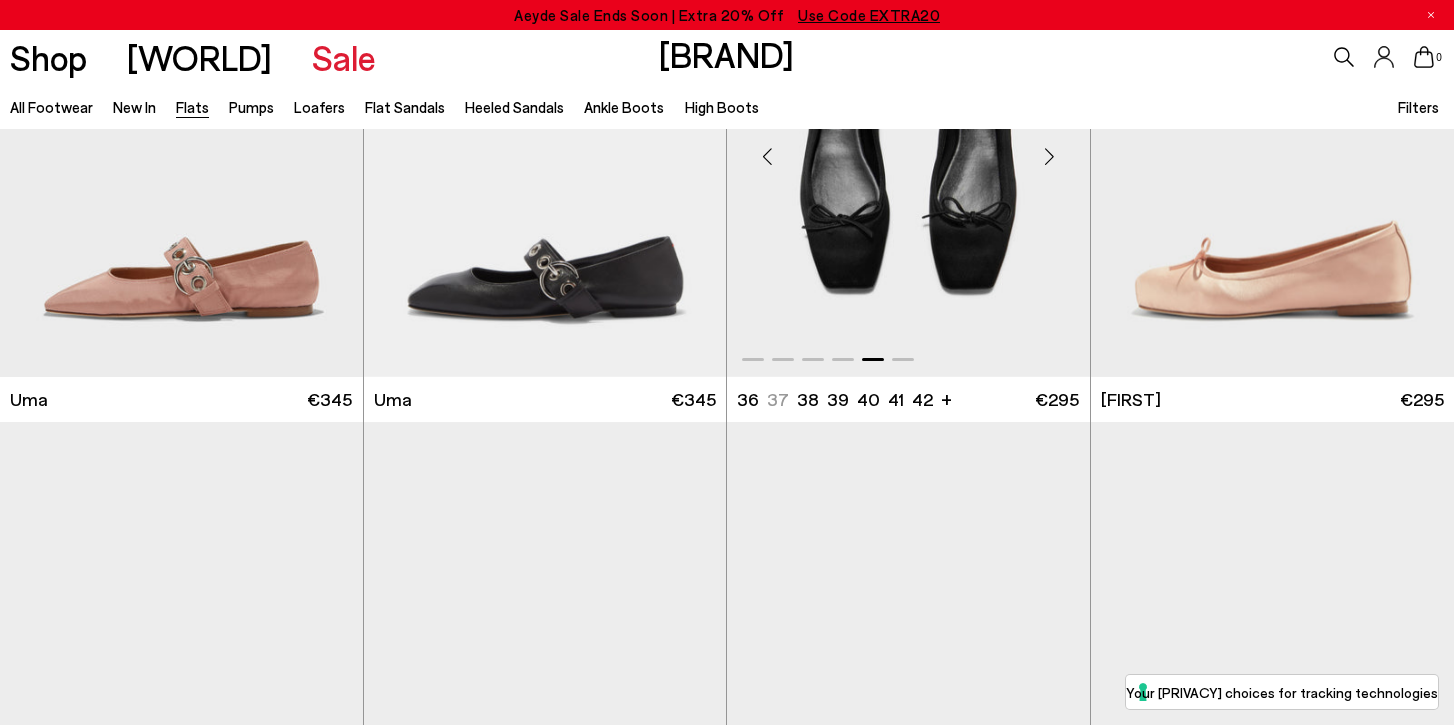 click at bounding box center (1050, 157) 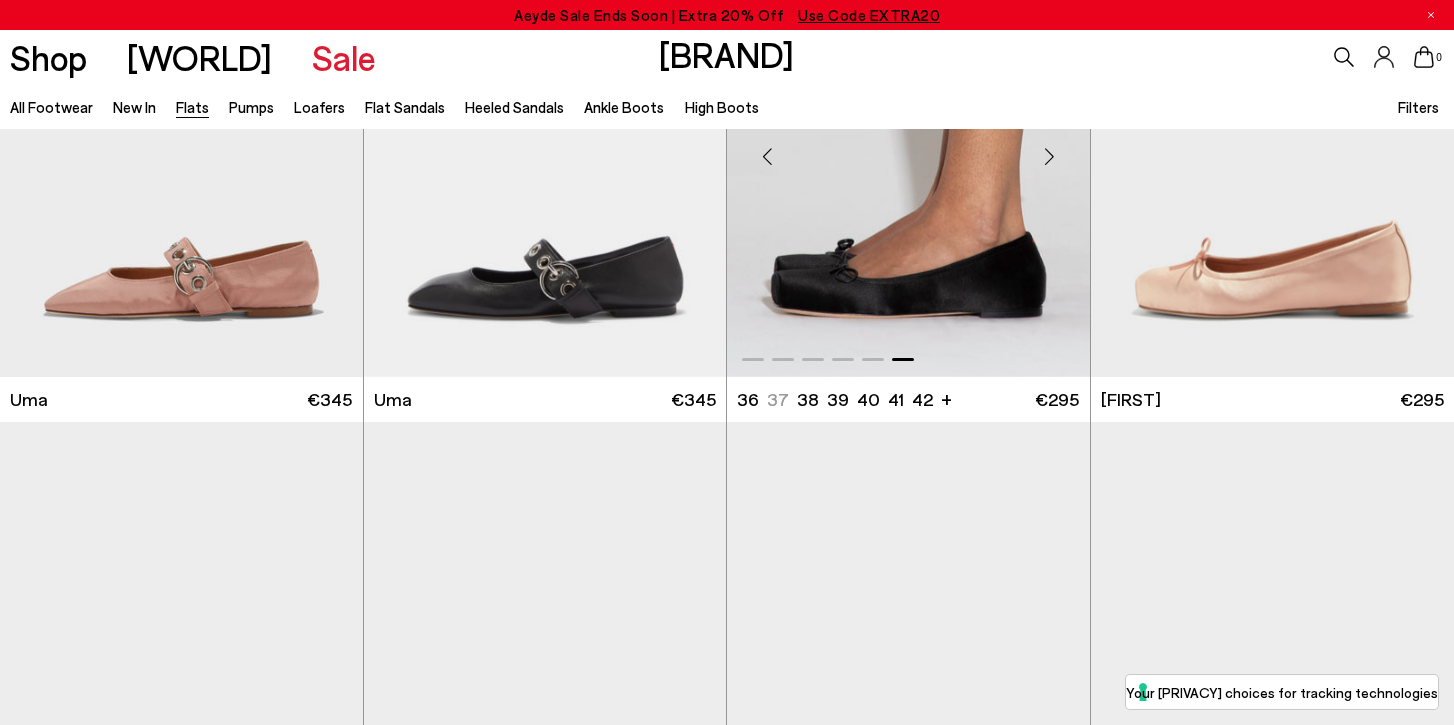 click at bounding box center [1050, 157] 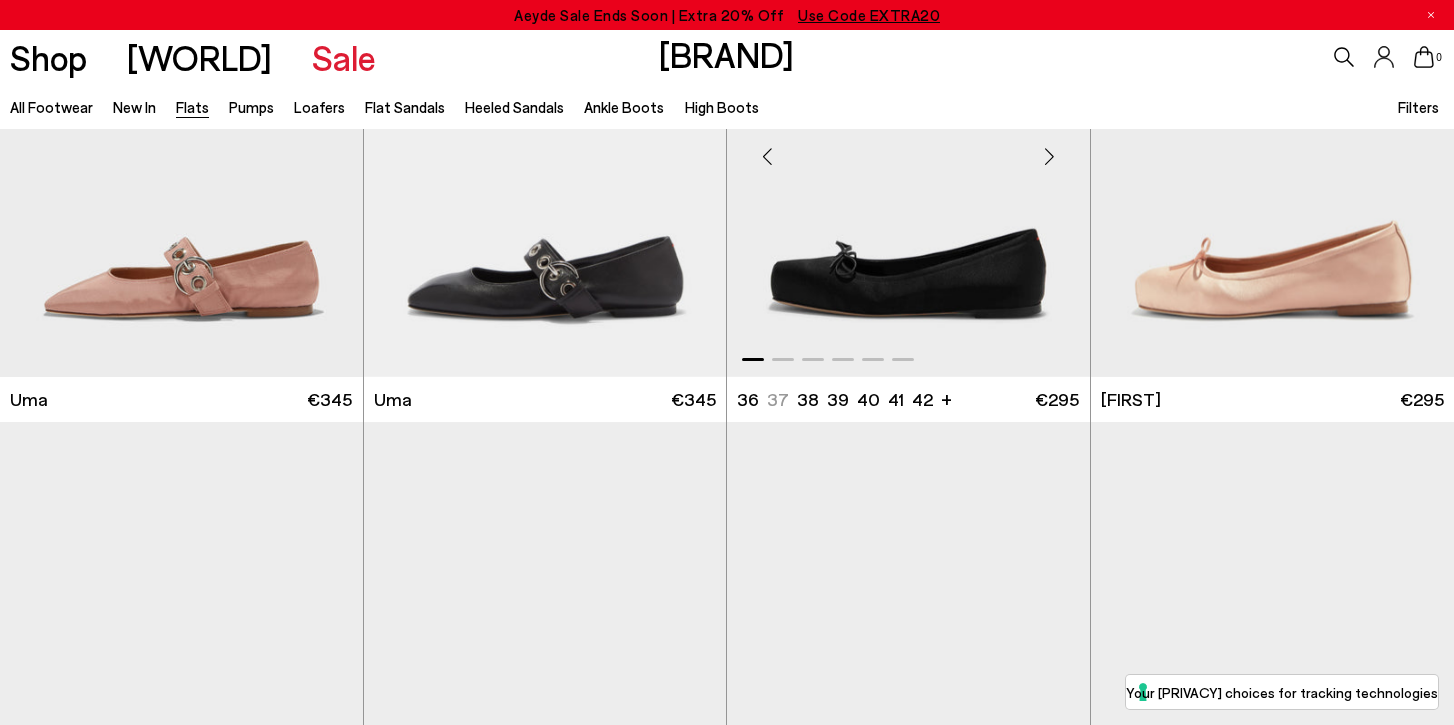 click at bounding box center [1050, 157] 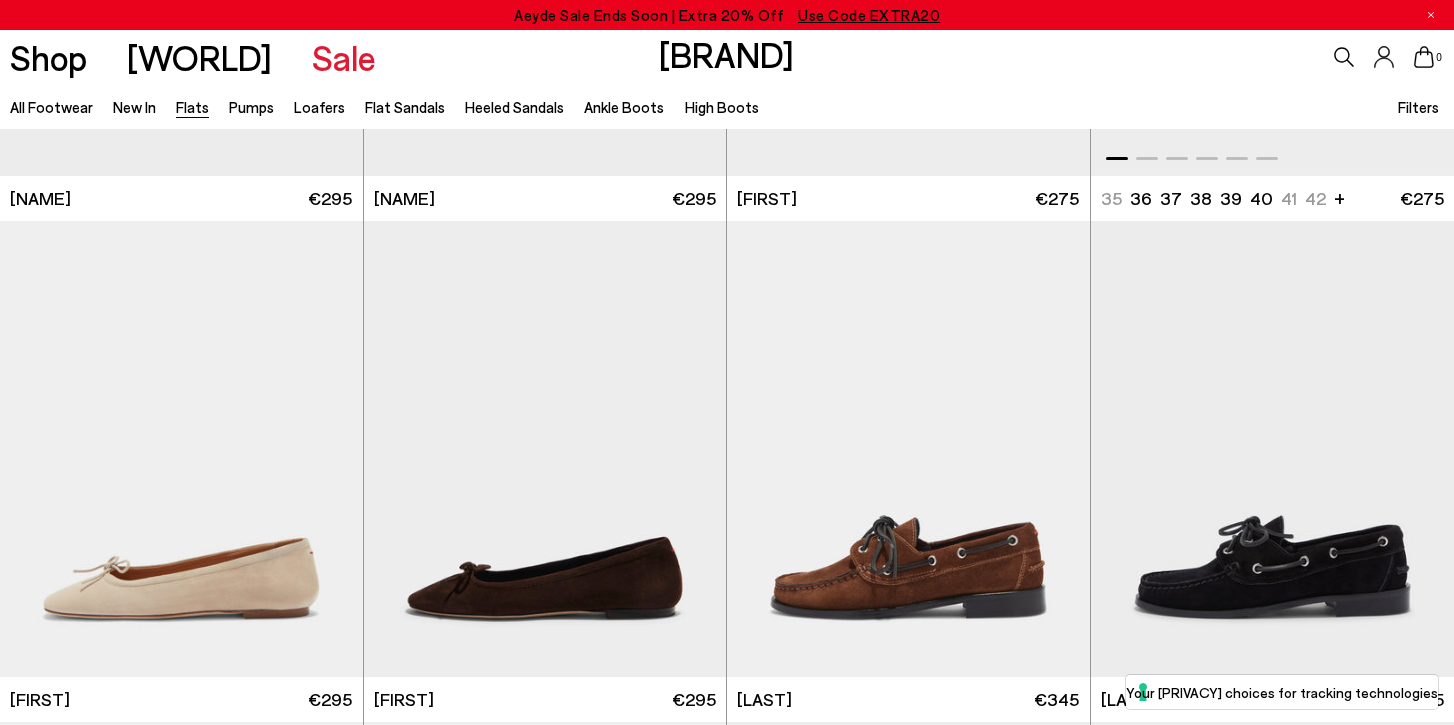 scroll, scrollTop: 2718, scrollLeft: 0, axis: vertical 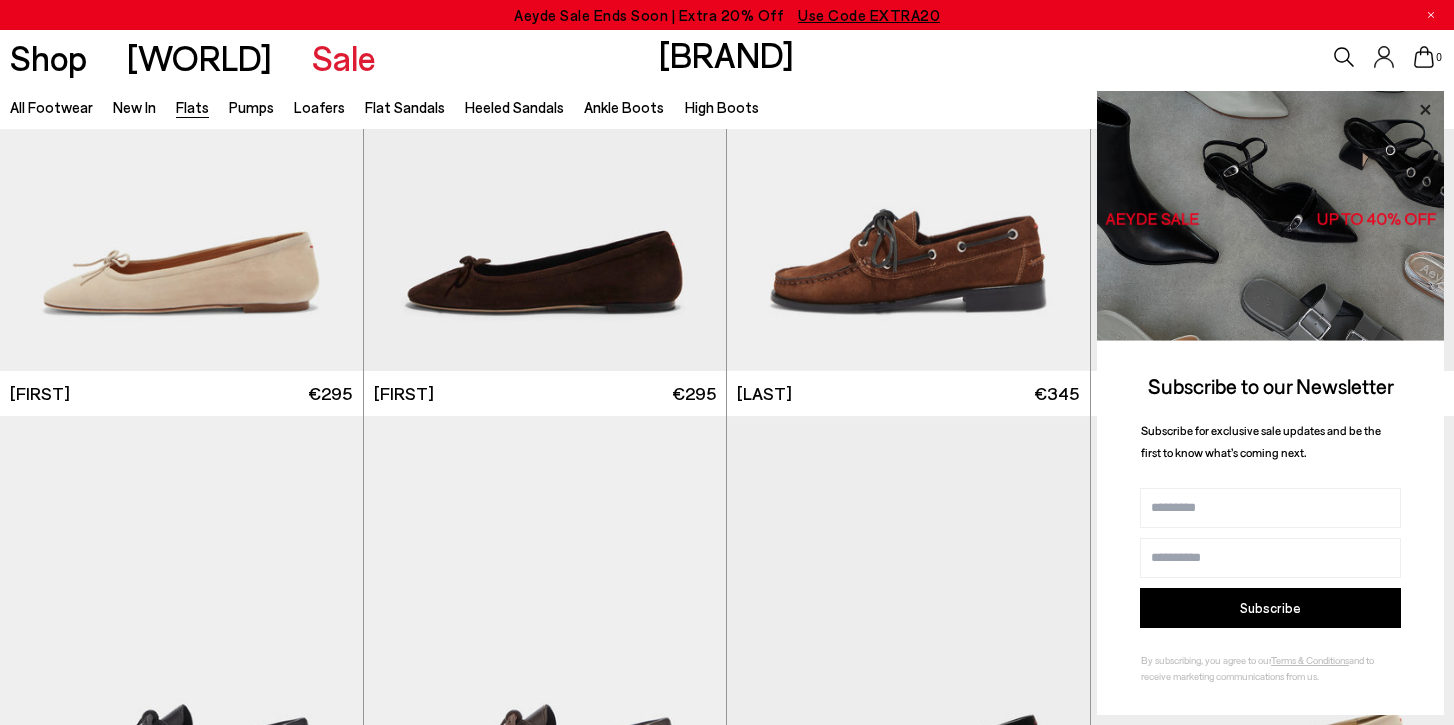 click at bounding box center (1425, 110) 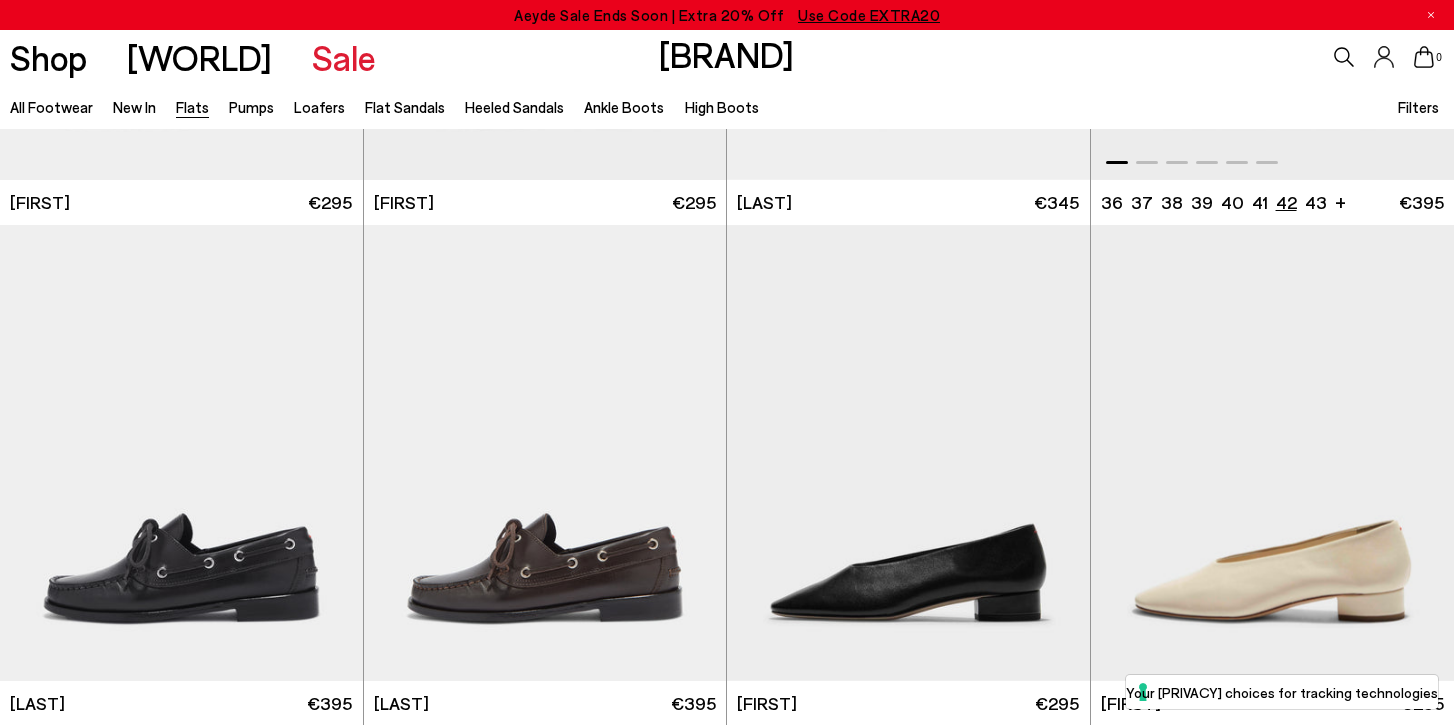 scroll, scrollTop: 3217, scrollLeft: 0, axis: vertical 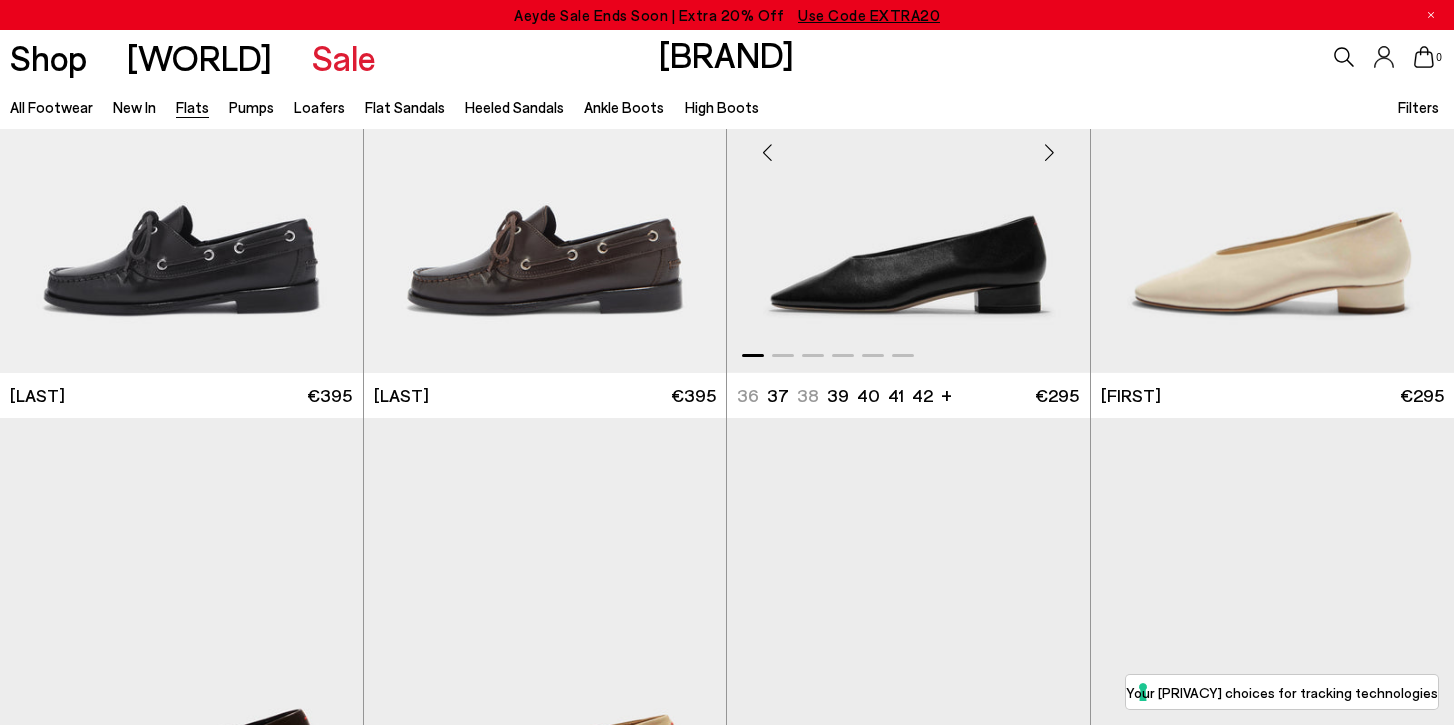 click at bounding box center [1050, 153] 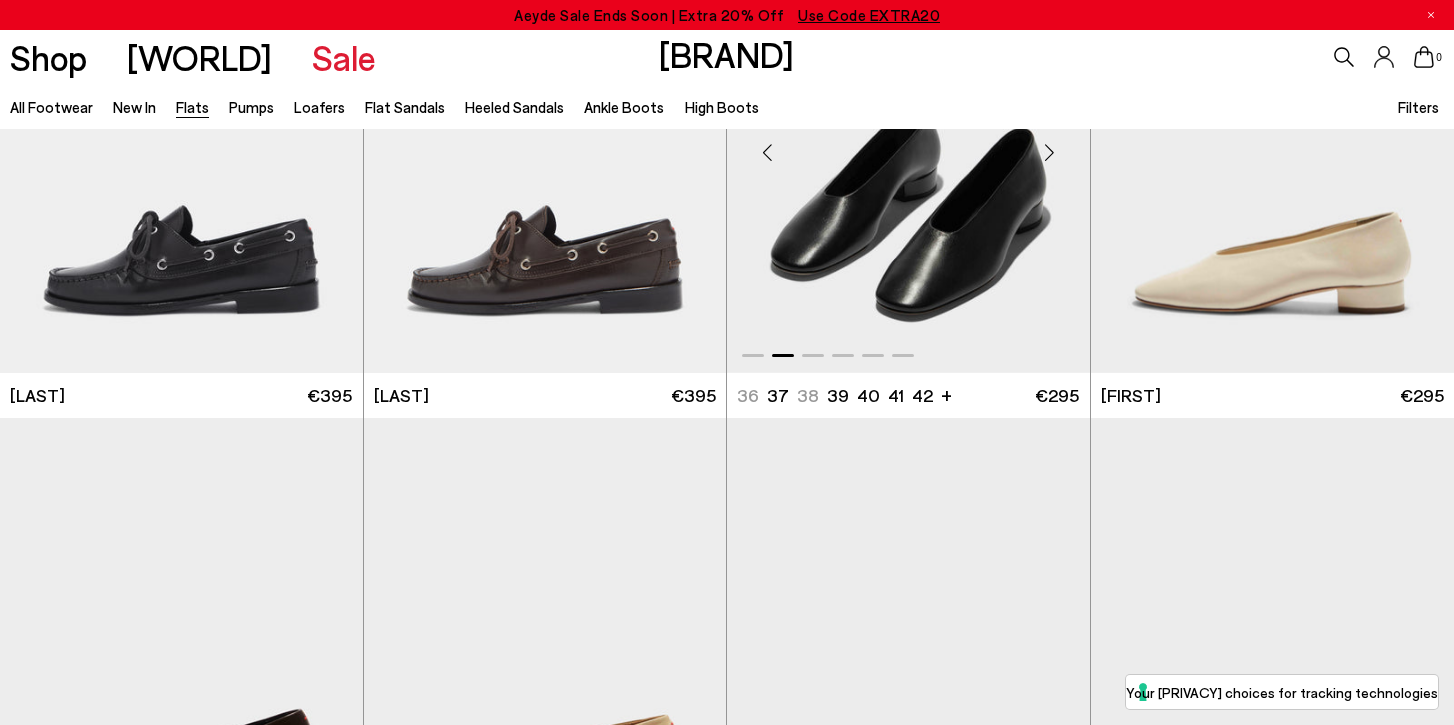 click at bounding box center [1050, 153] 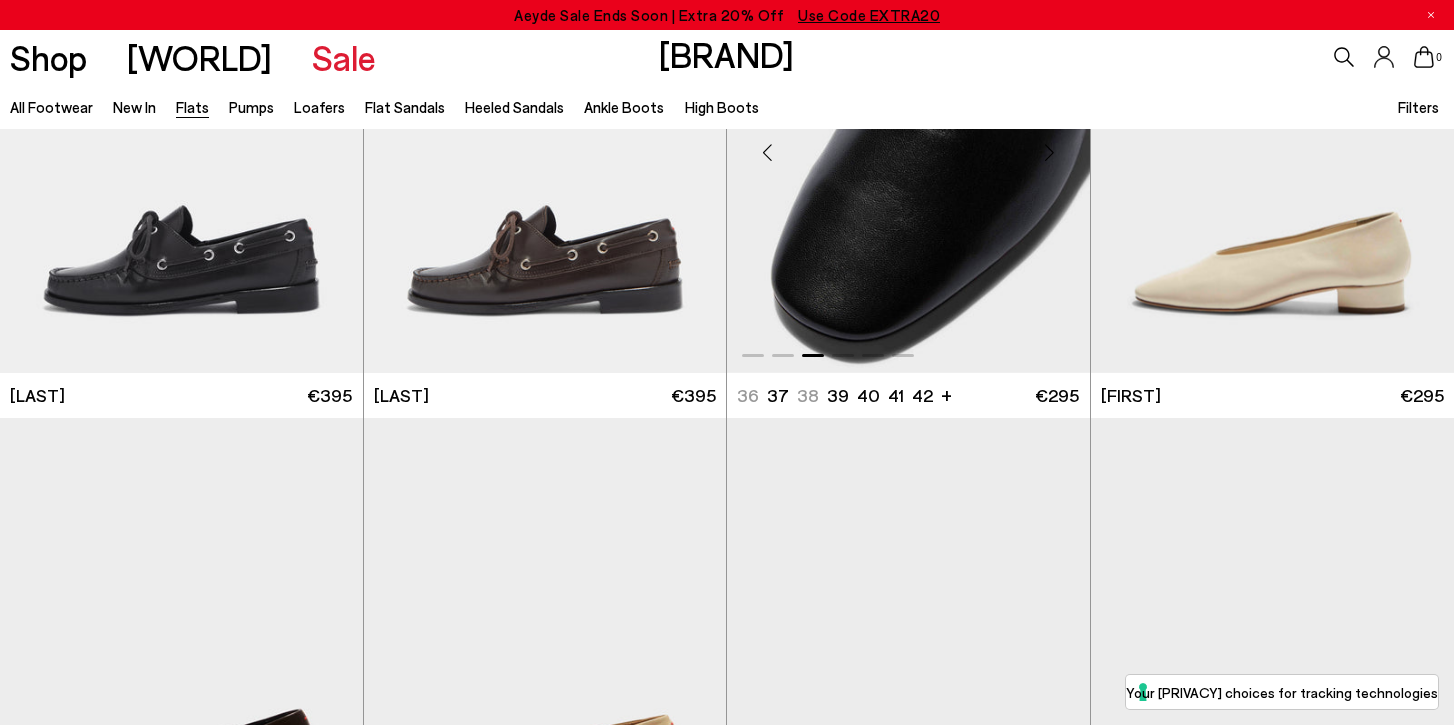 click at bounding box center [1050, 153] 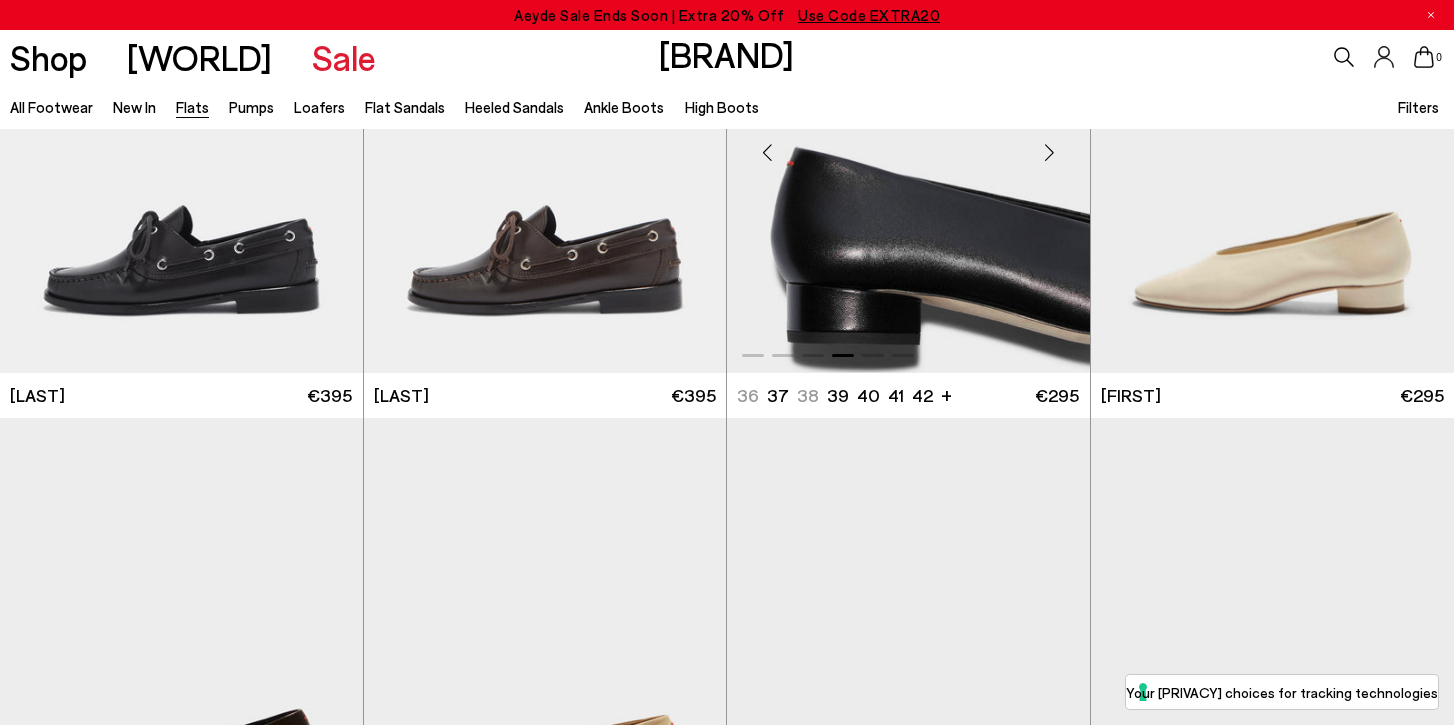 click at bounding box center (1050, 153) 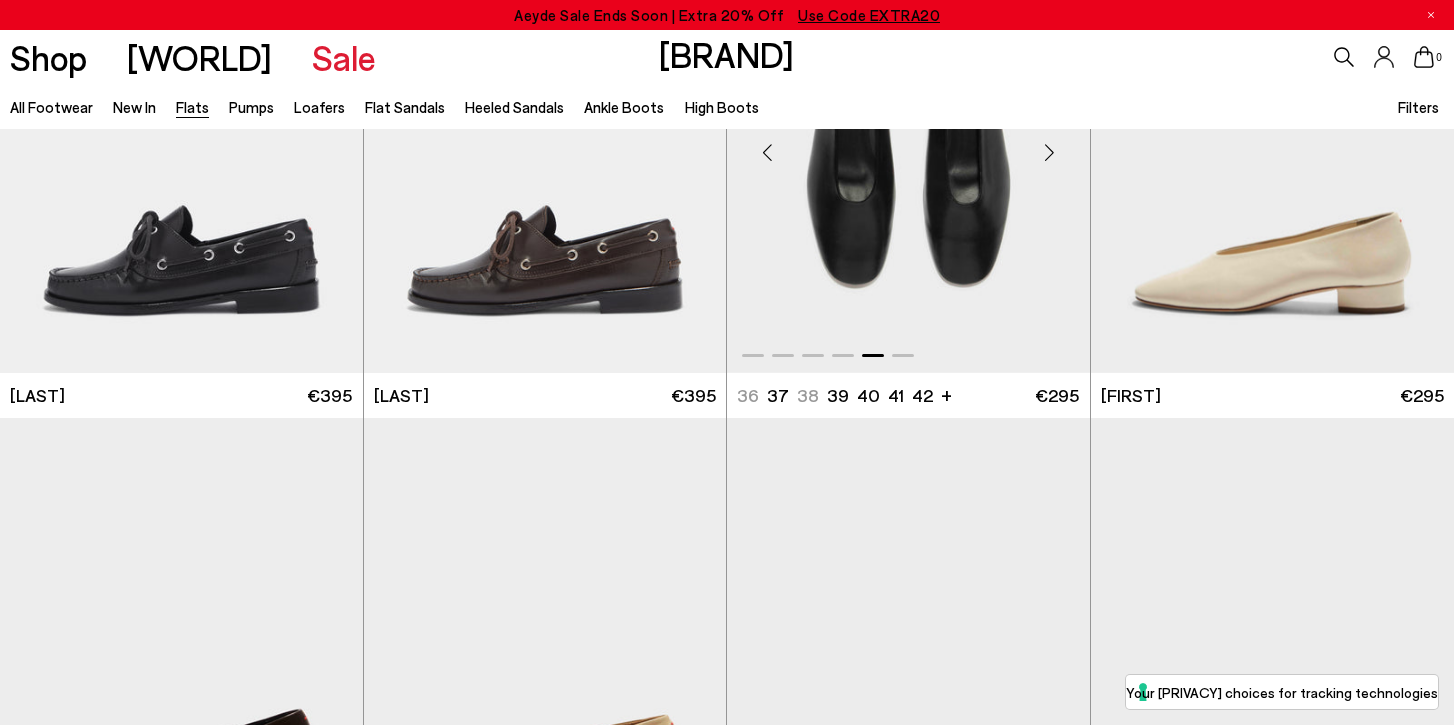 click at bounding box center (1050, 153) 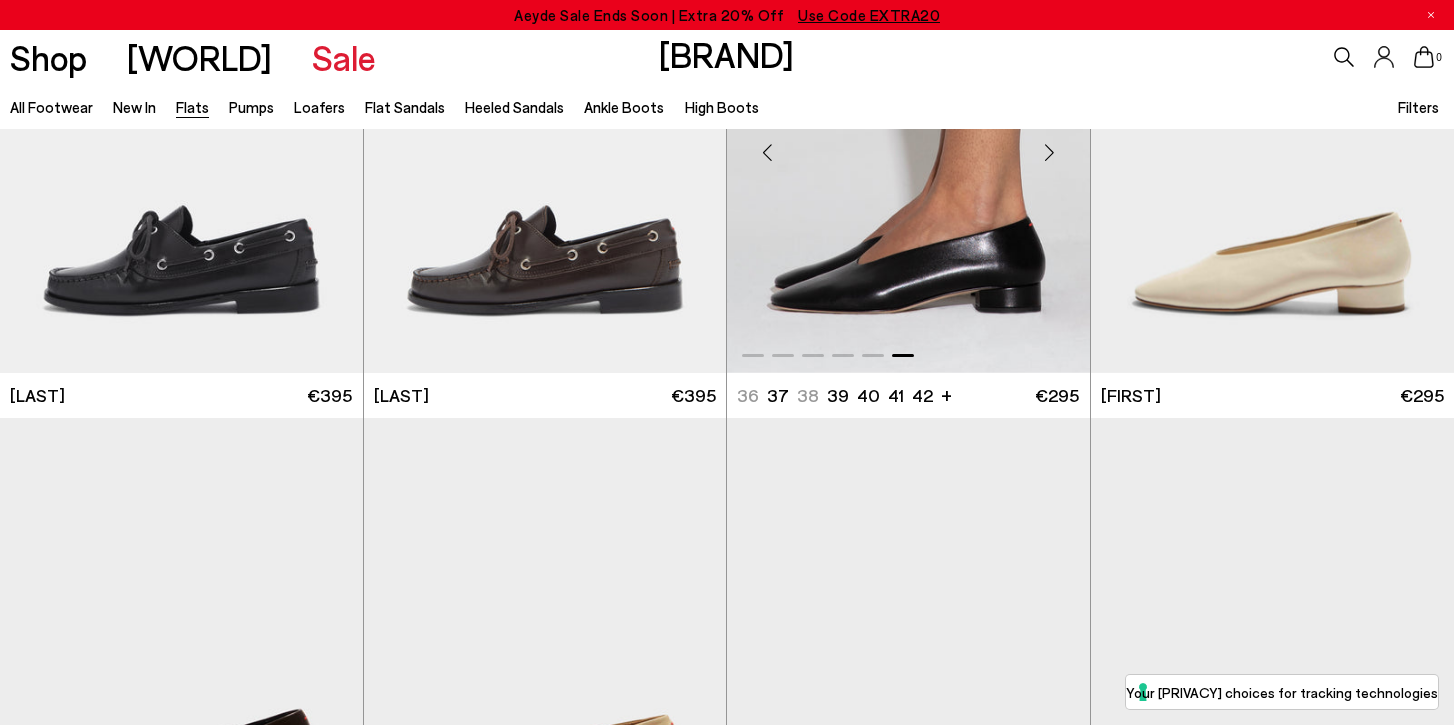 scroll, scrollTop: 3617, scrollLeft: 0, axis: vertical 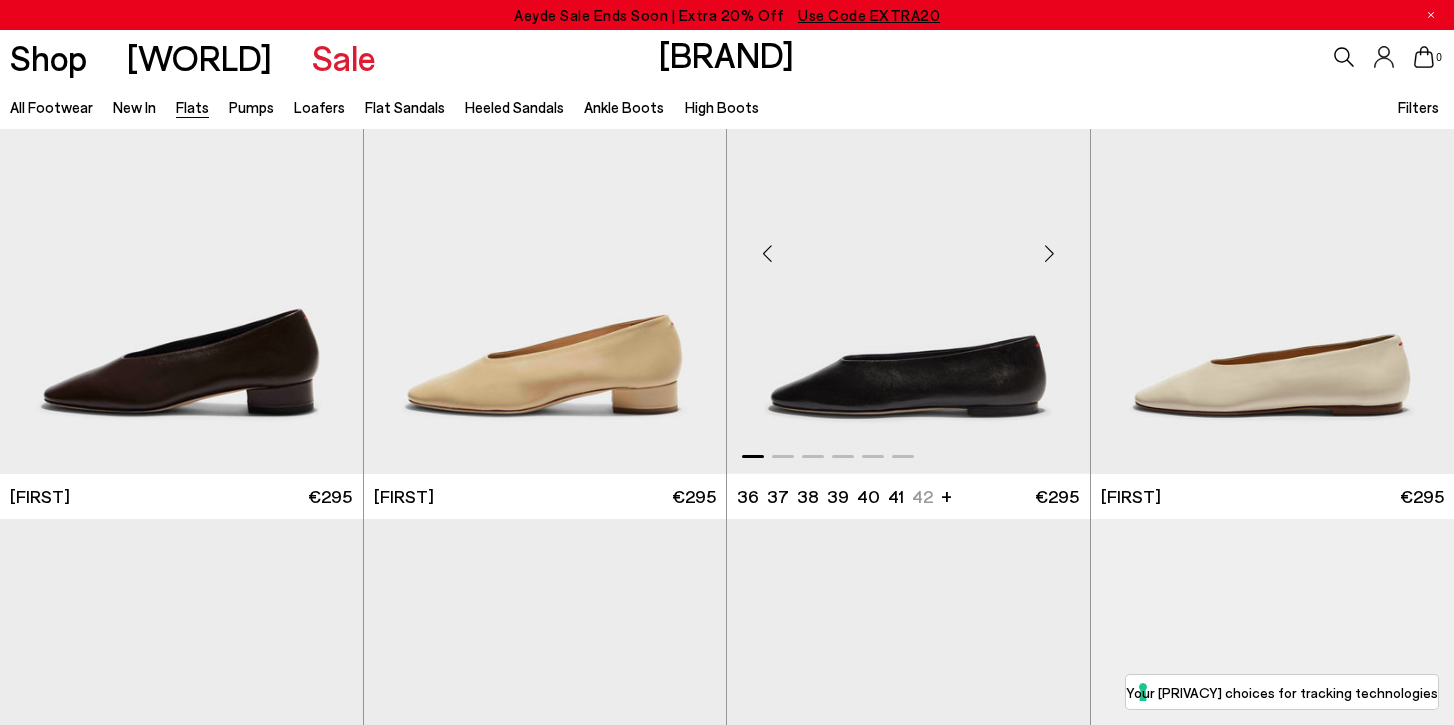 click at bounding box center [1050, 254] 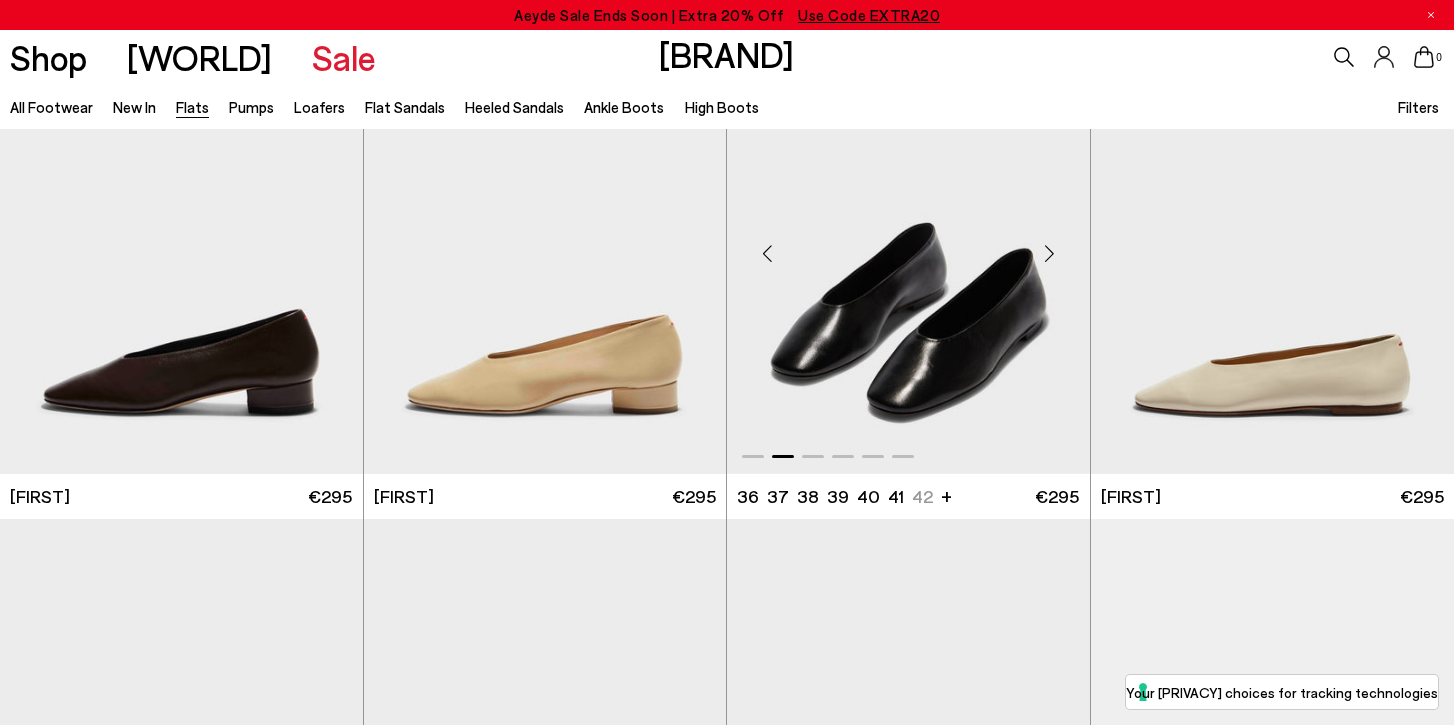 click at bounding box center [1050, 254] 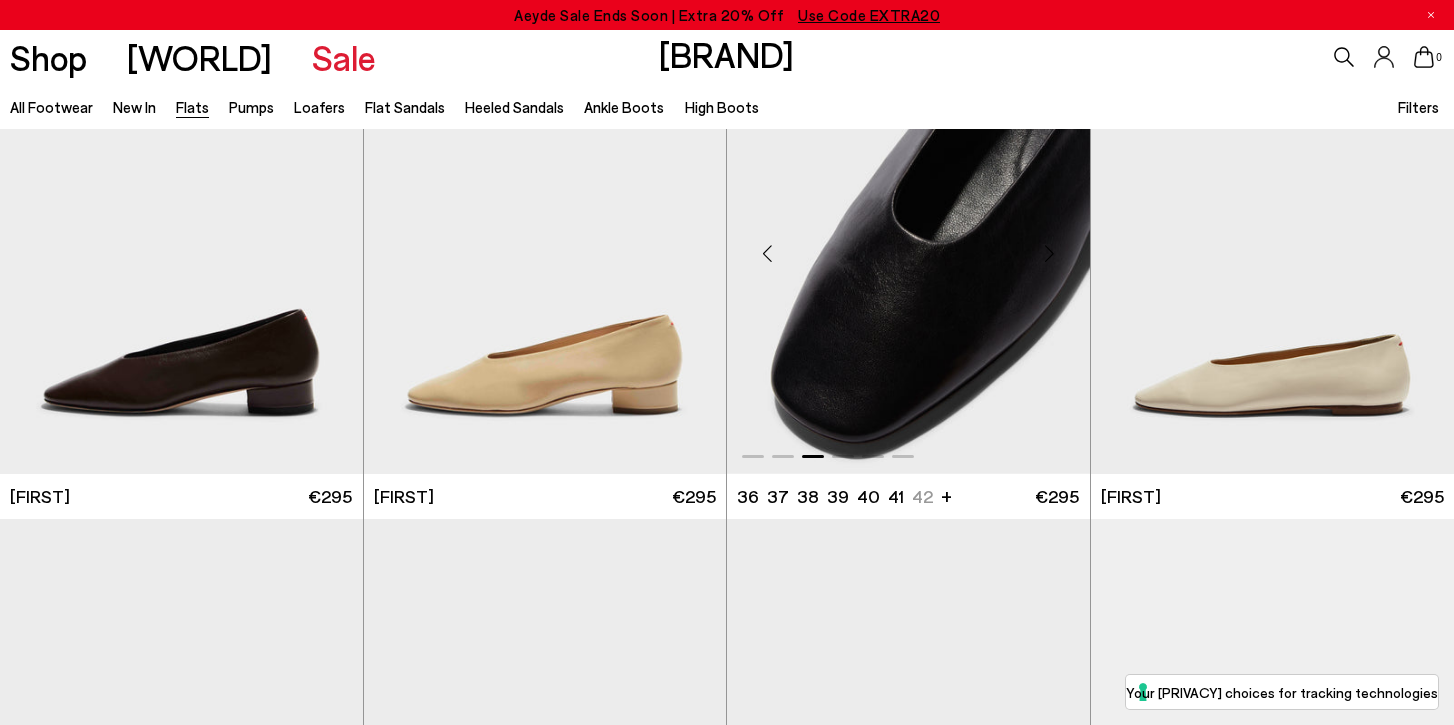 click at bounding box center (1050, 254) 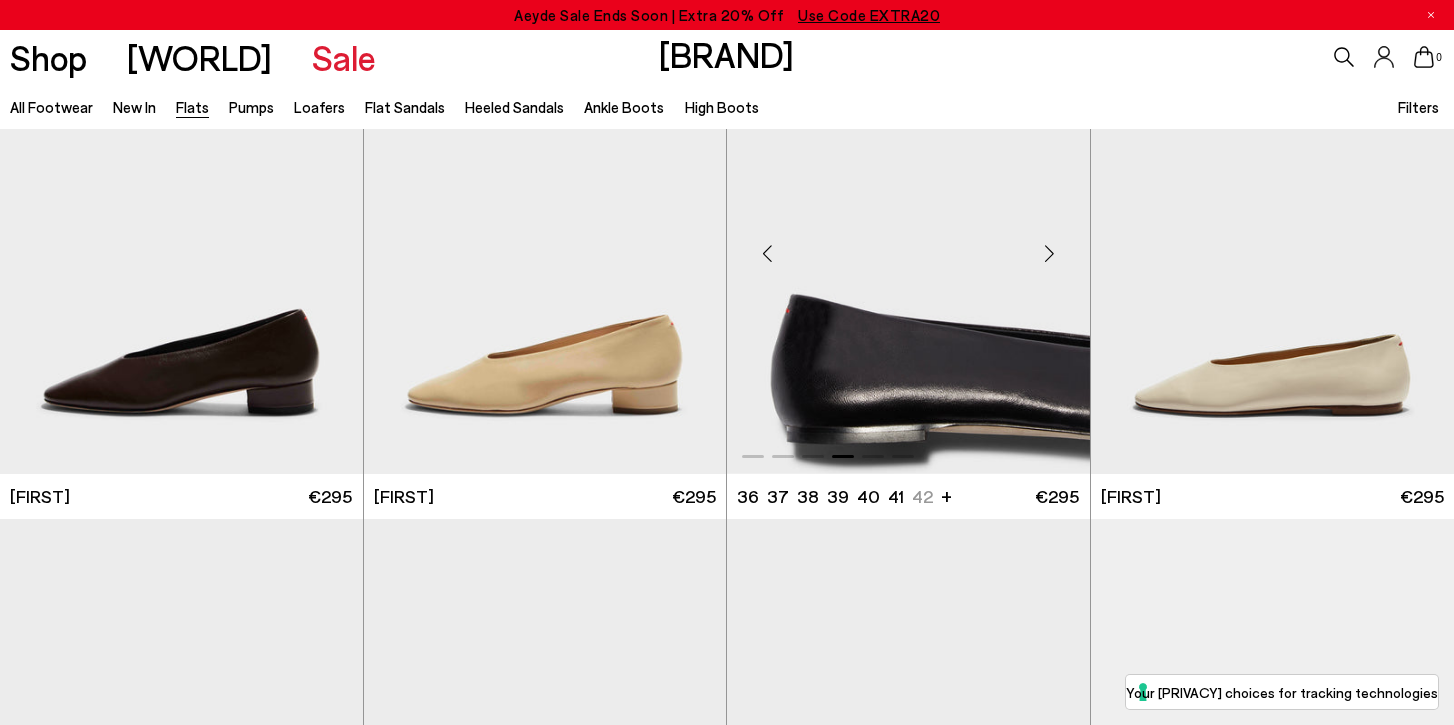 click at bounding box center [1050, 254] 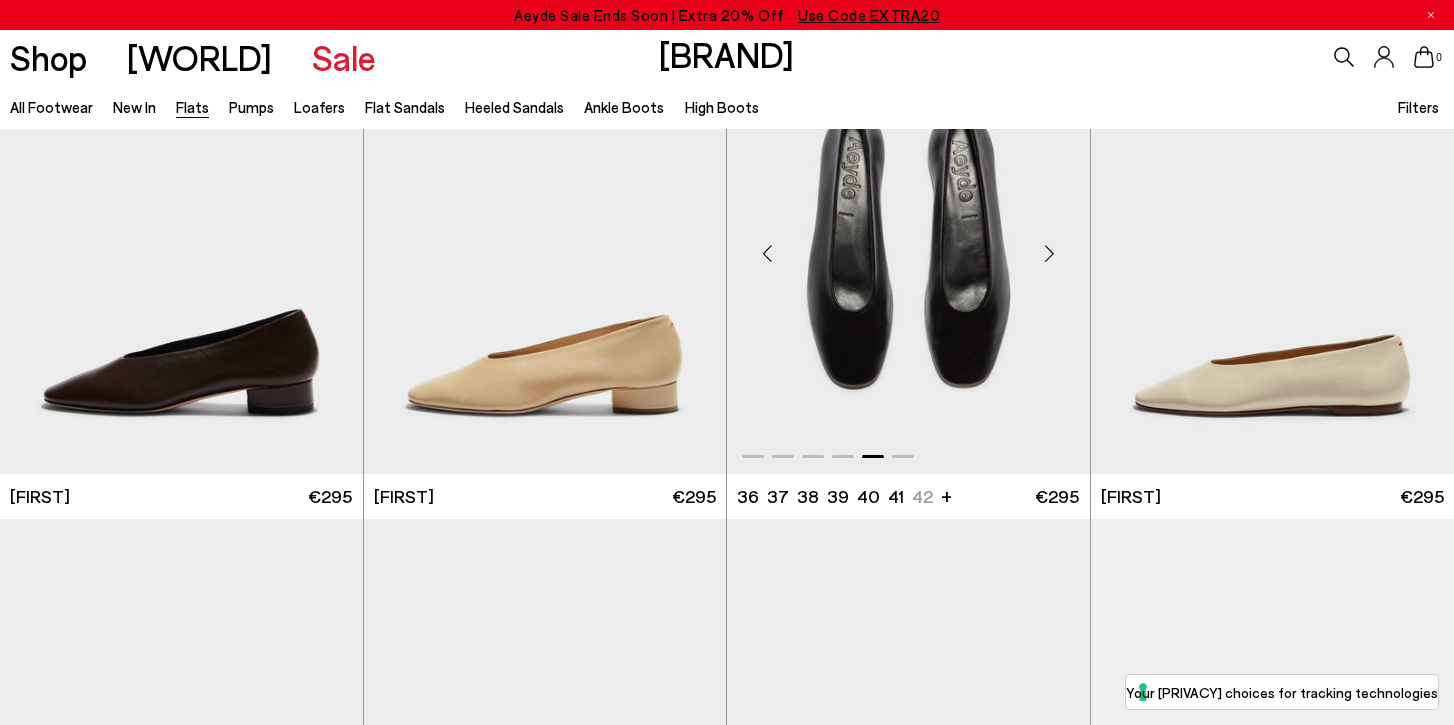 click at bounding box center (1050, 254) 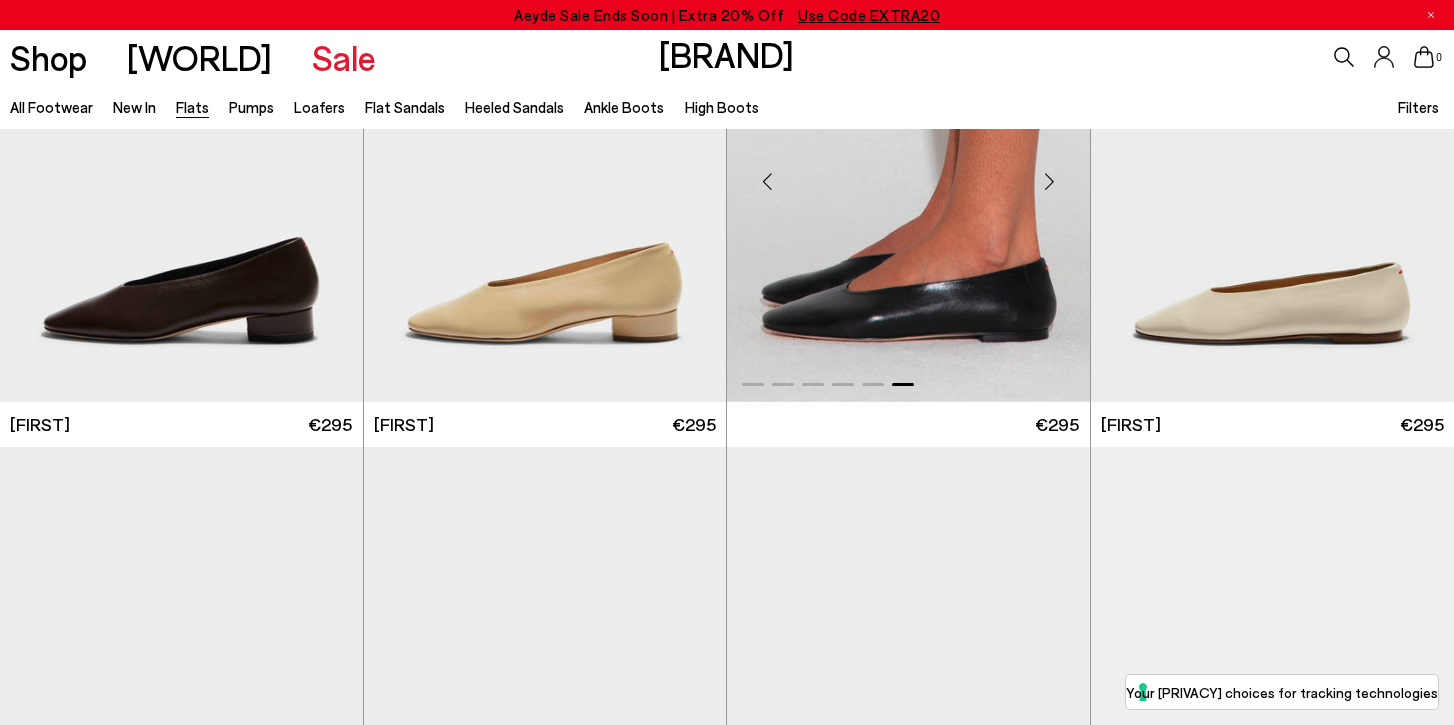 scroll, scrollTop: 3673, scrollLeft: 0, axis: vertical 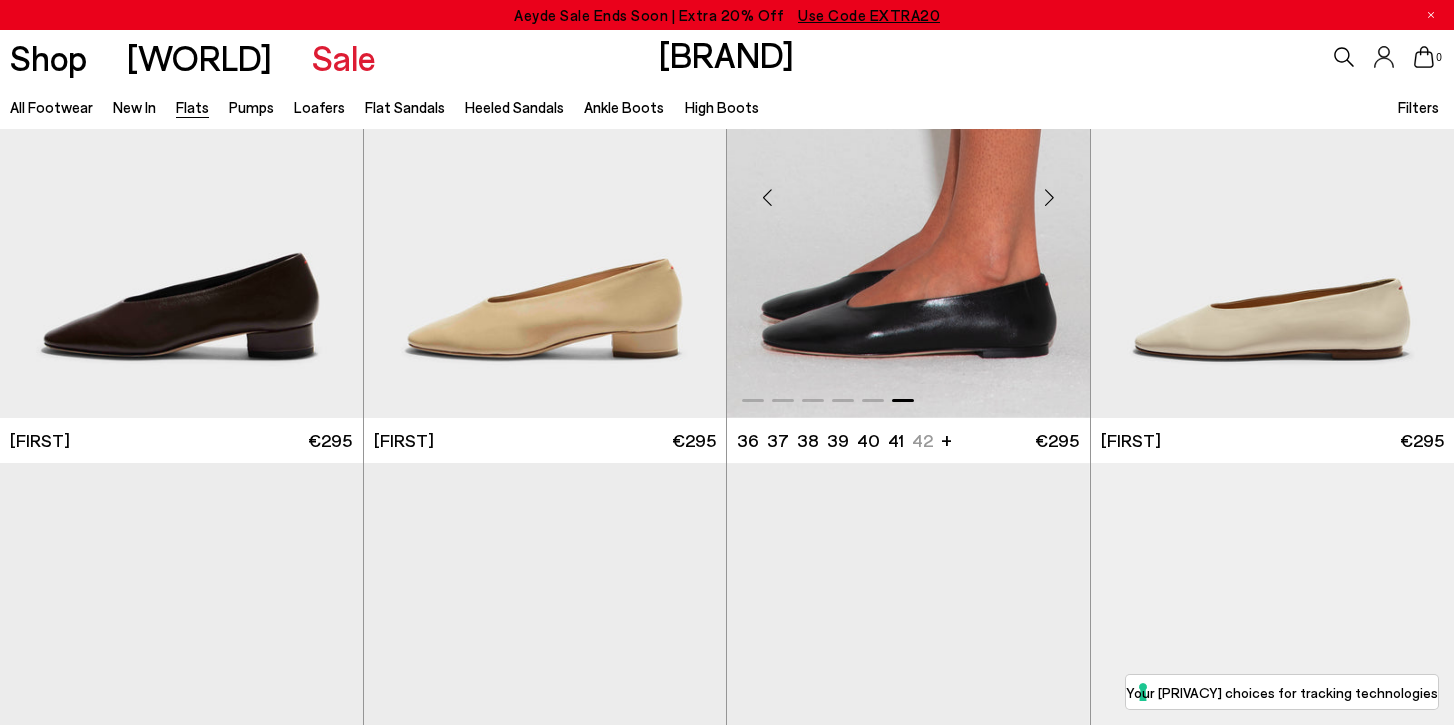 click at bounding box center [908, 190] 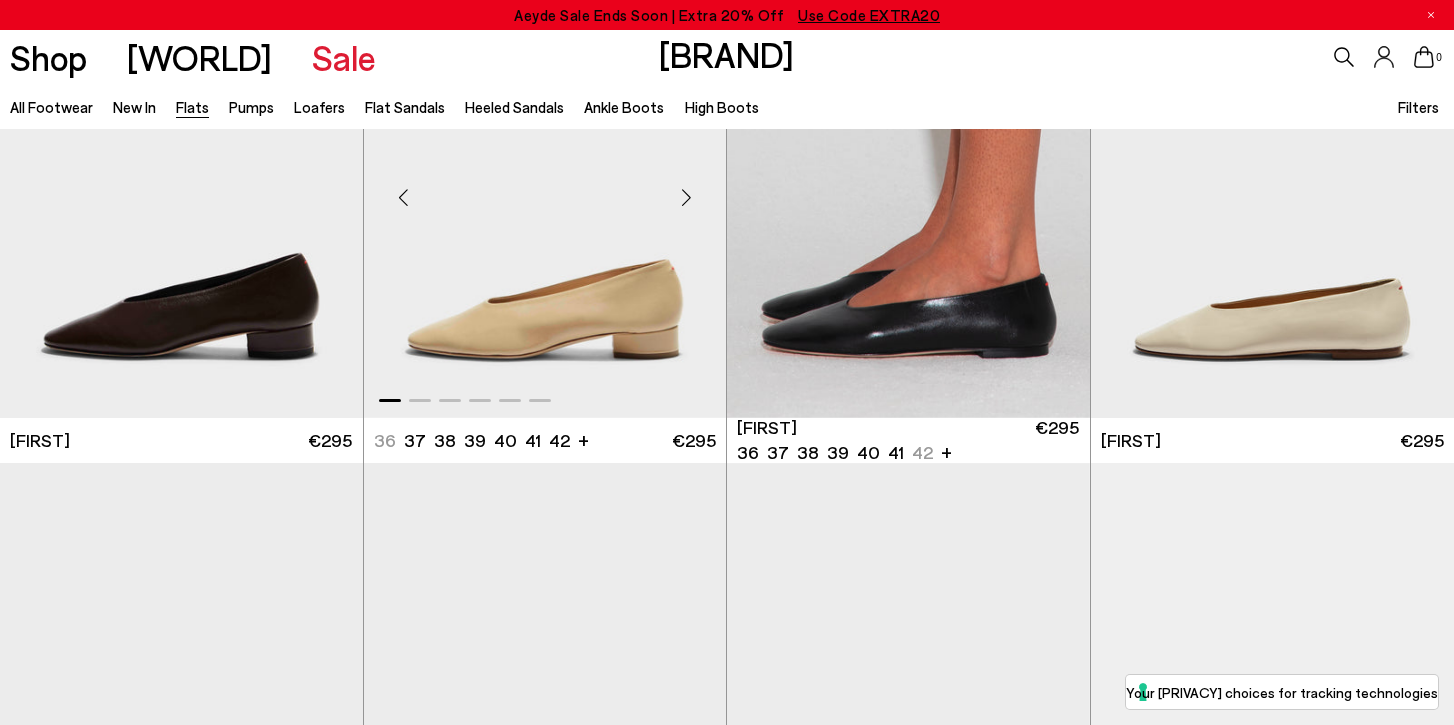 scroll, scrollTop: 3677, scrollLeft: 0, axis: vertical 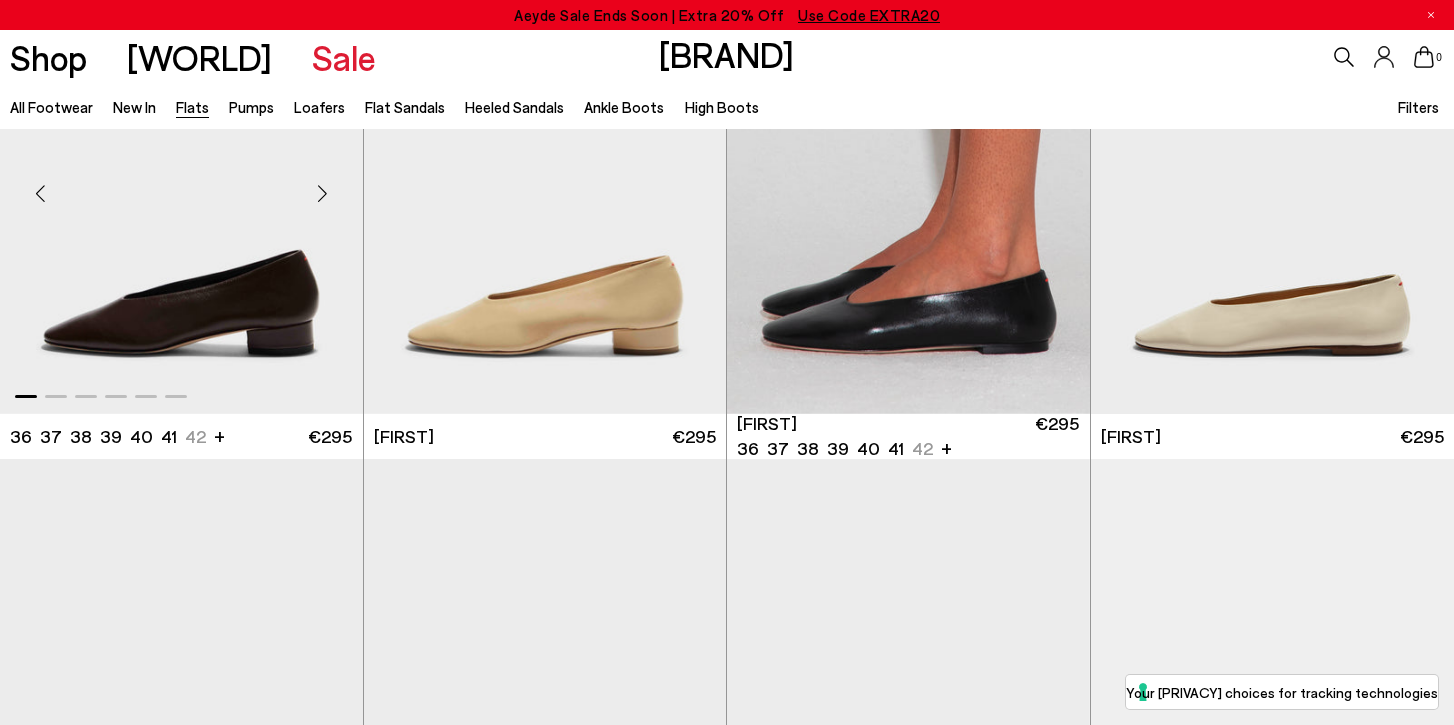 click at bounding box center [323, 194] 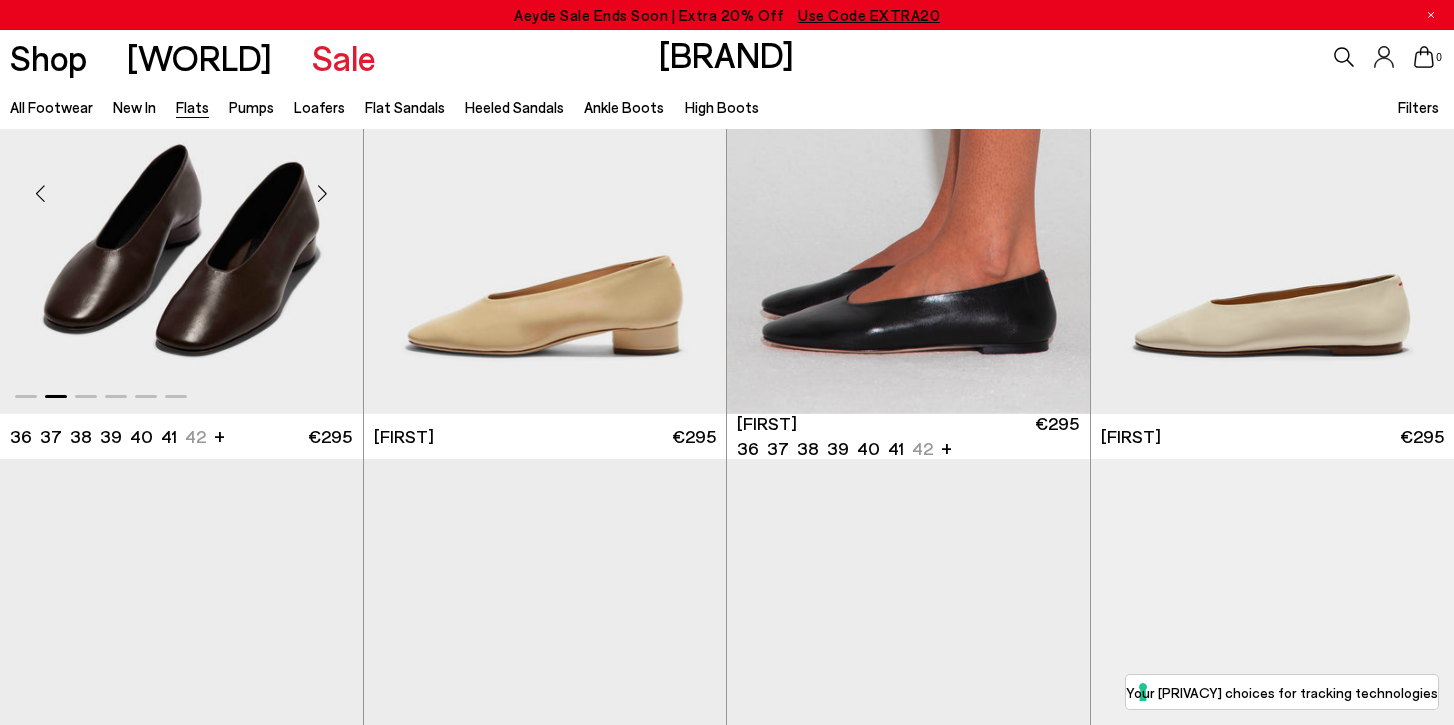 click at bounding box center [323, 194] 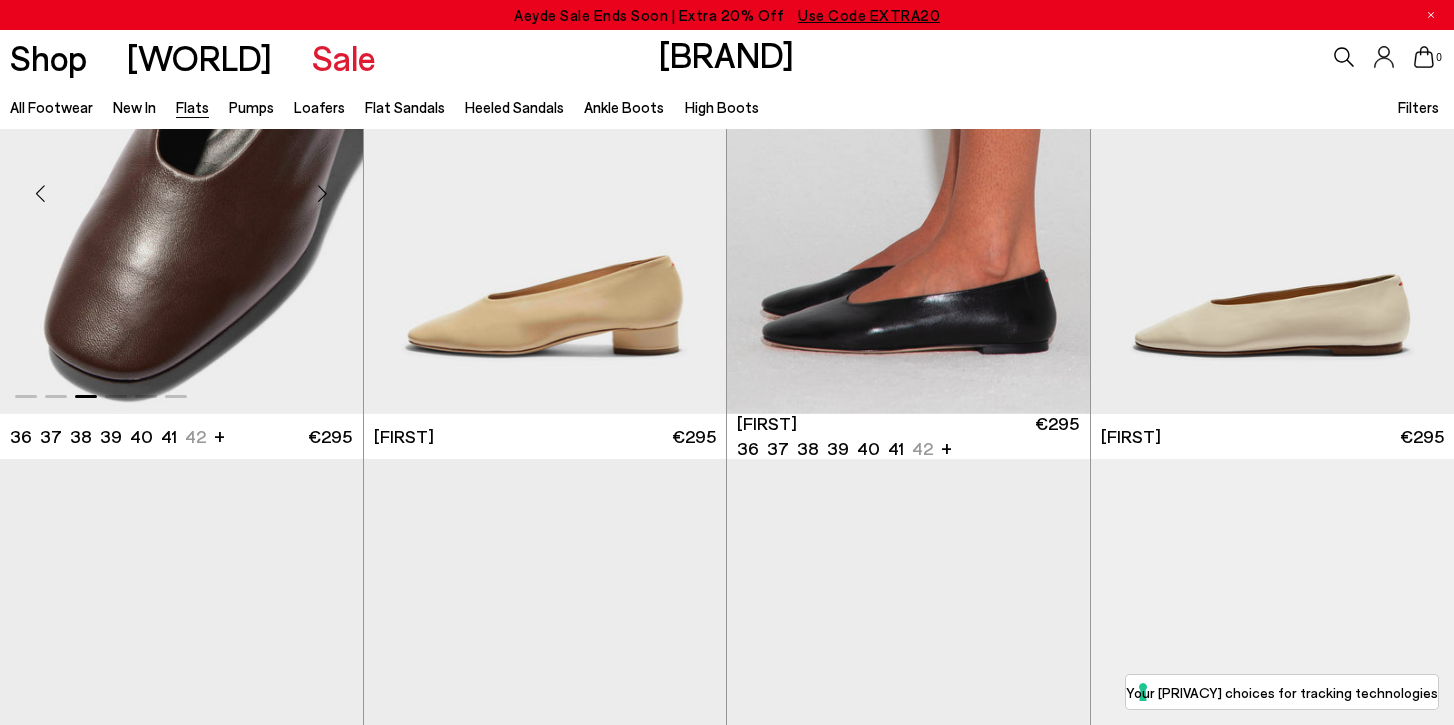 click at bounding box center (323, 194) 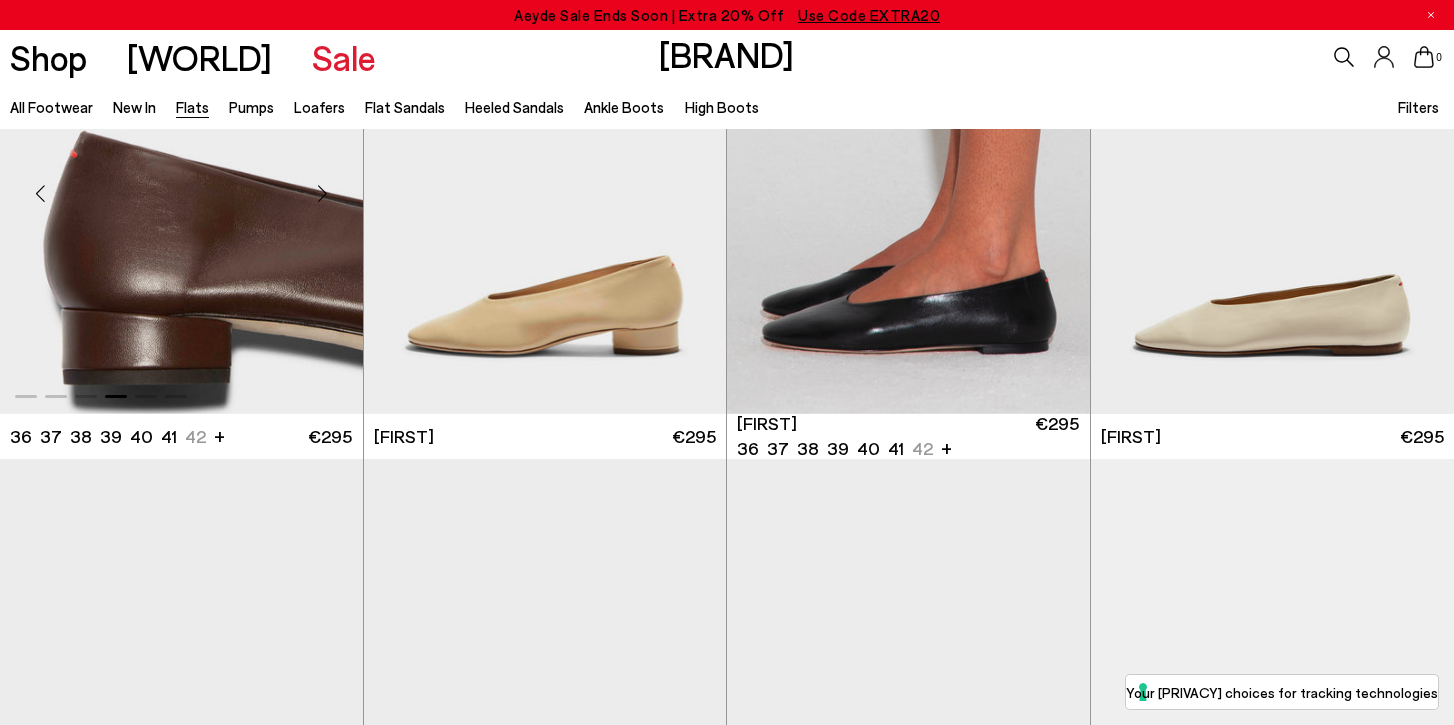 click at bounding box center (323, 194) 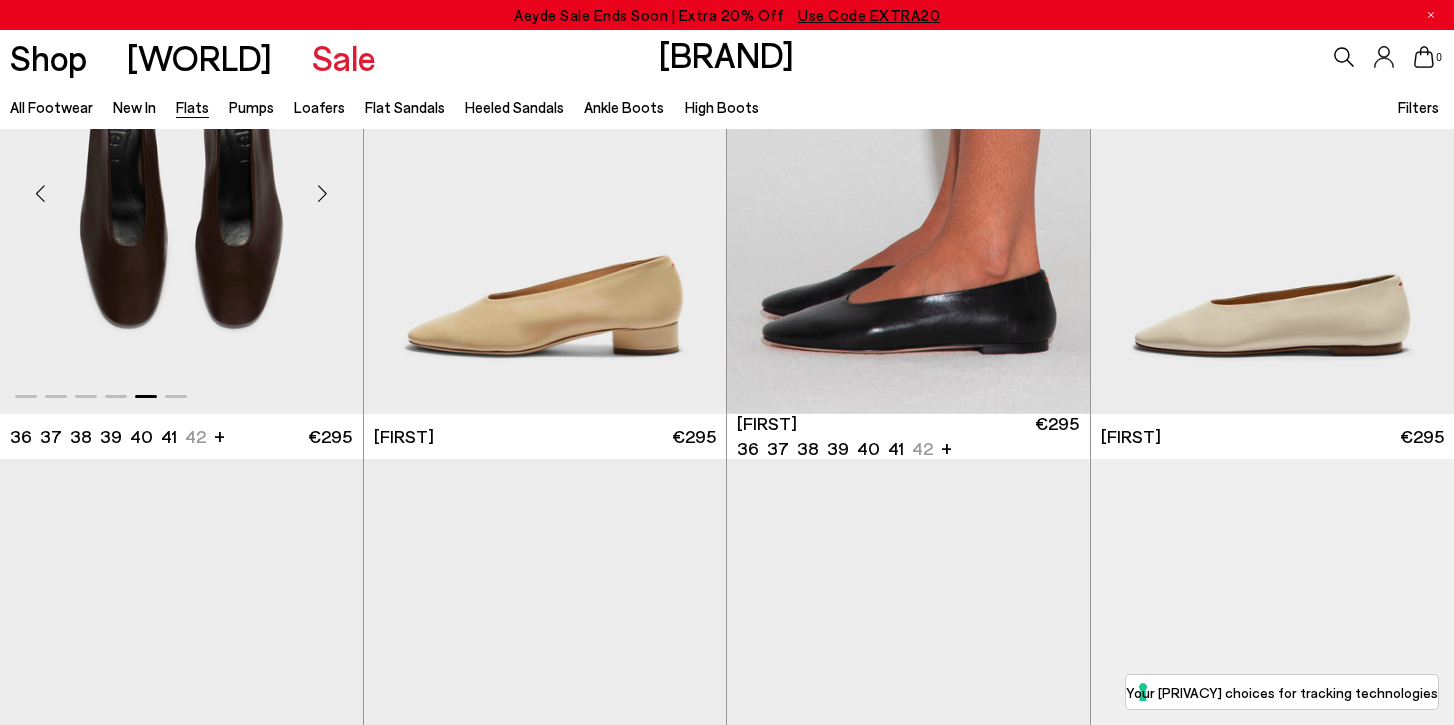 click at bounding box center [323, 194] 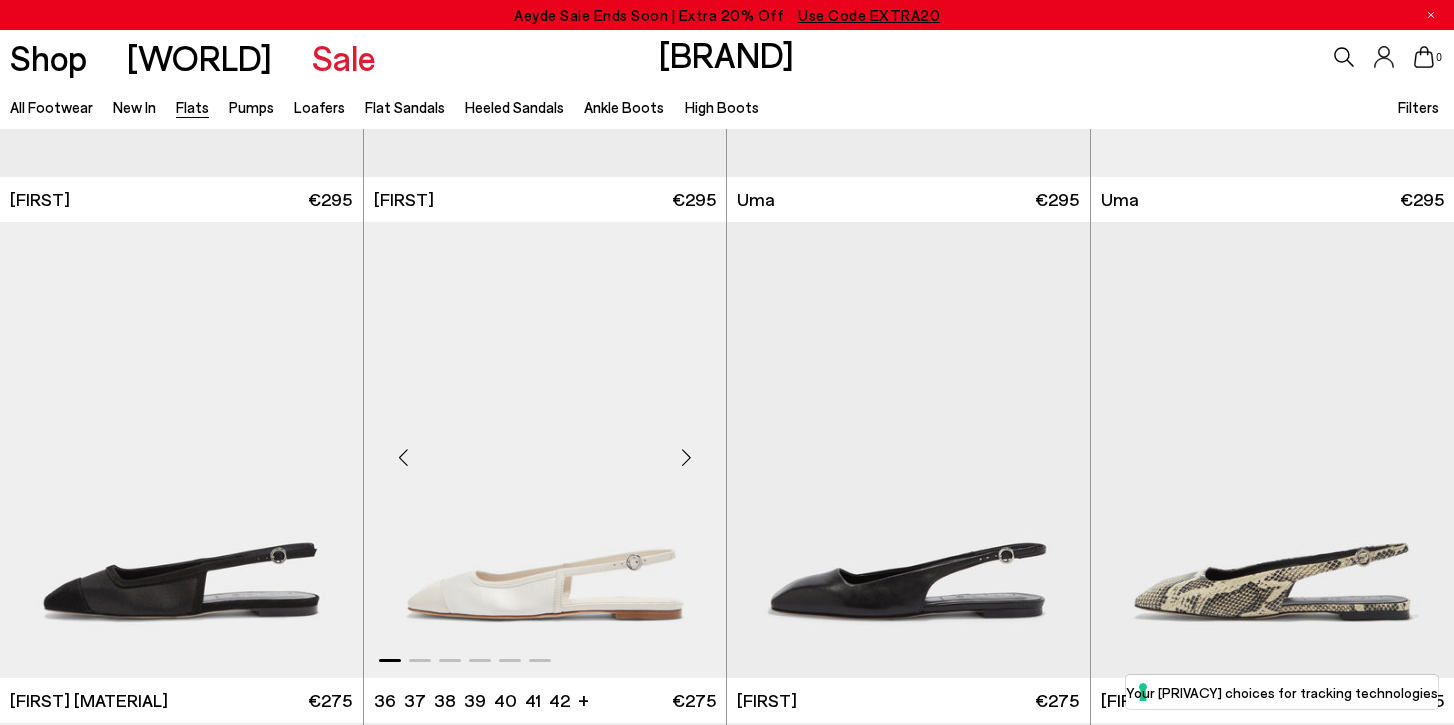 scroll, scrollTop: 5640, scrollLeft: 0, axis: vertical 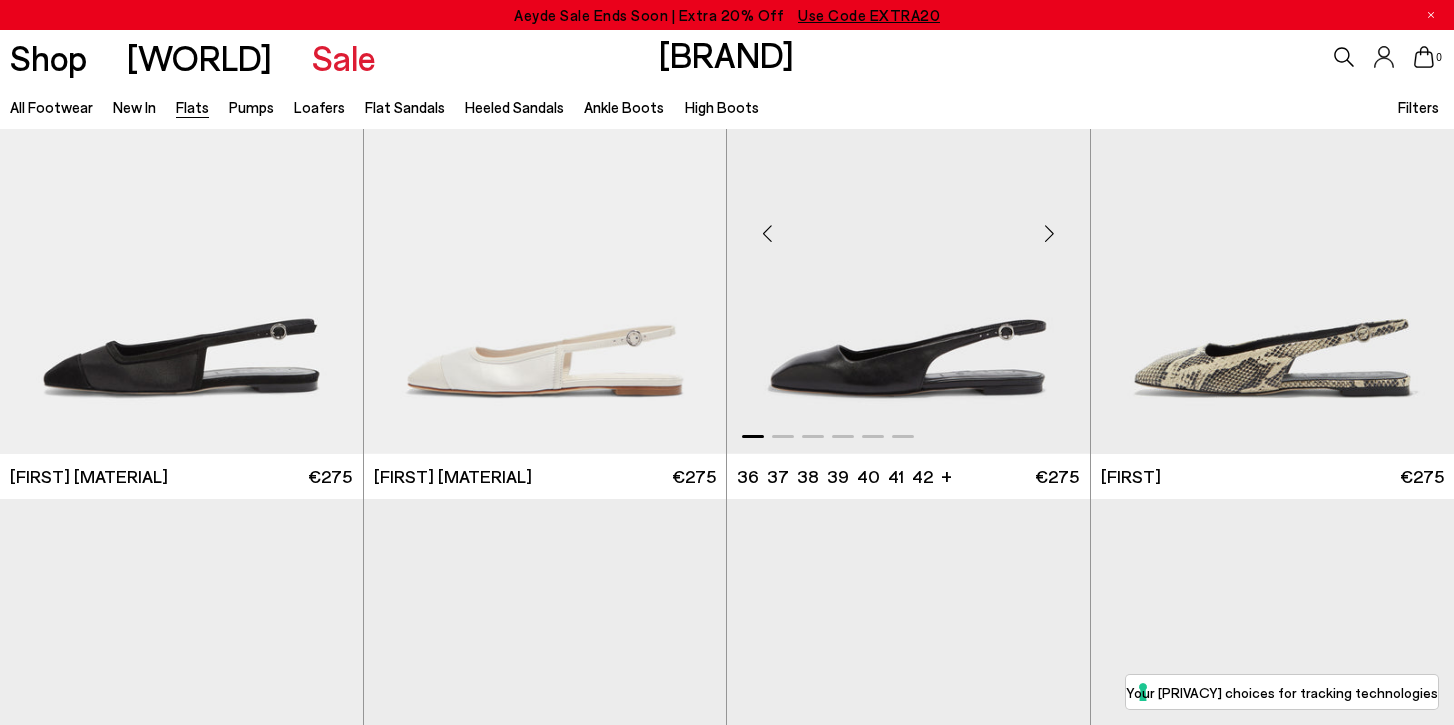 click at bounding box center [1050, 234] 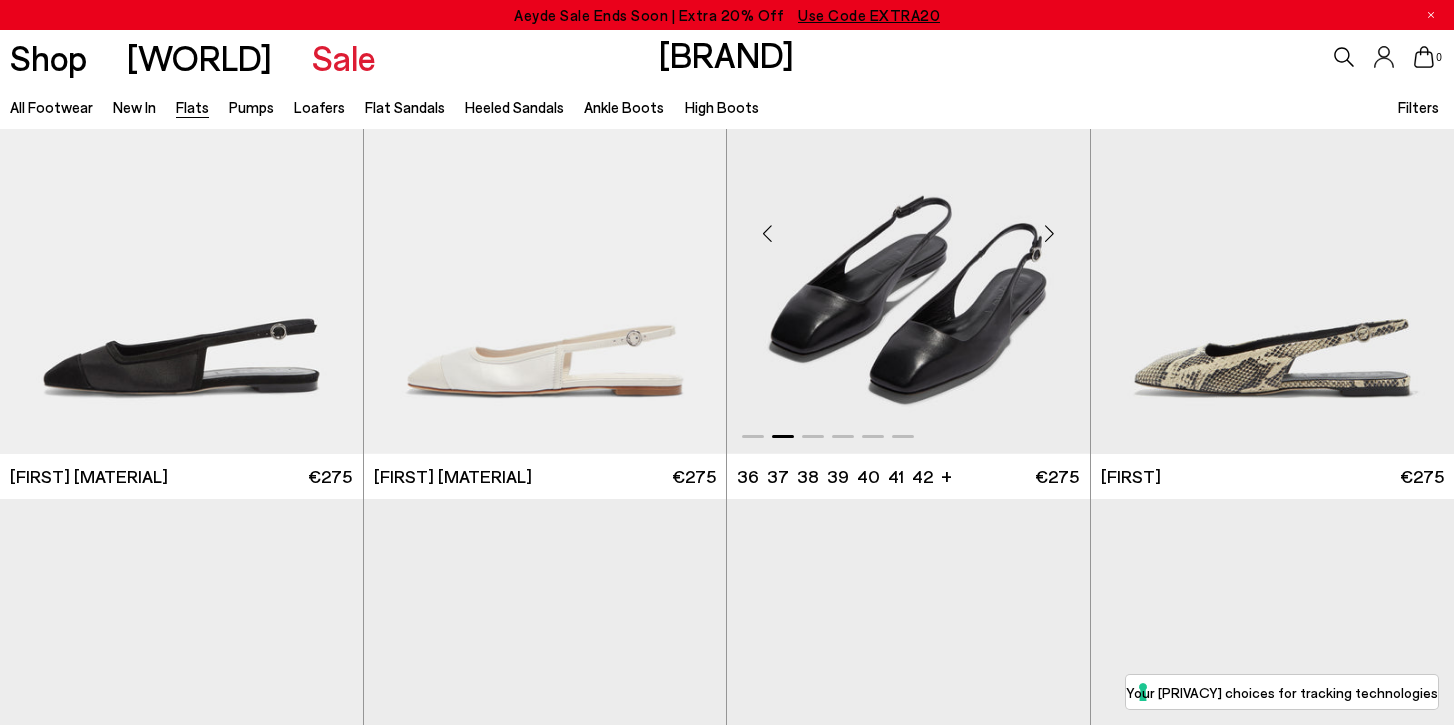 click at bounding box center (1050, 234) 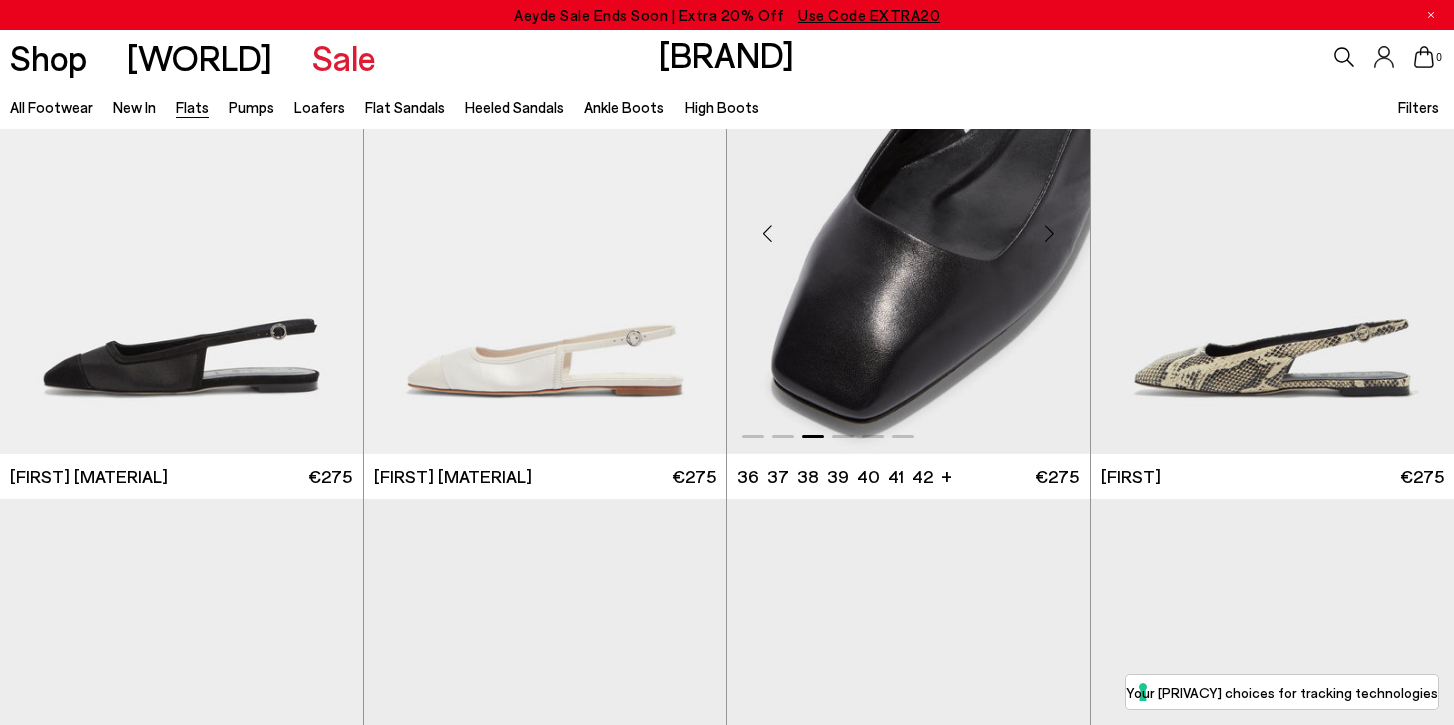 click at bounding box center [1050, 234] 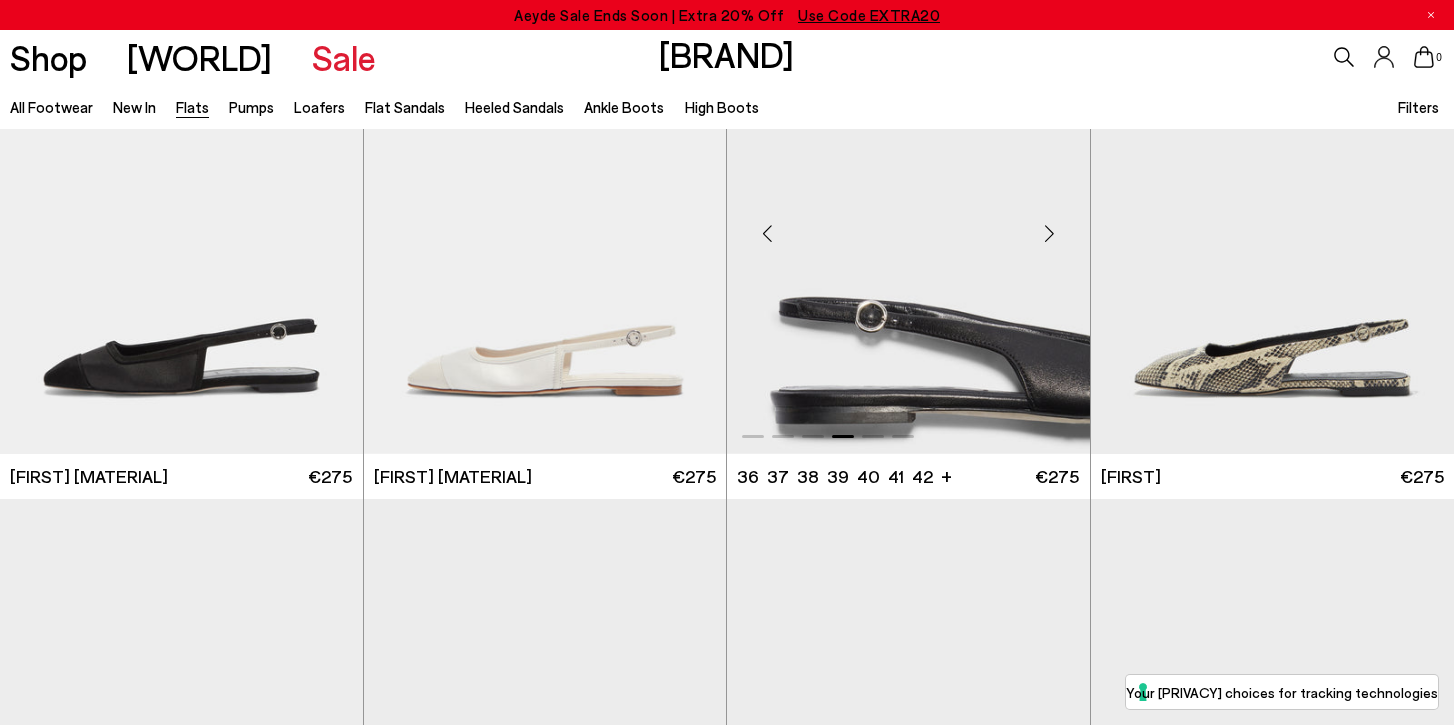 click at bounding box center [1050, 234] 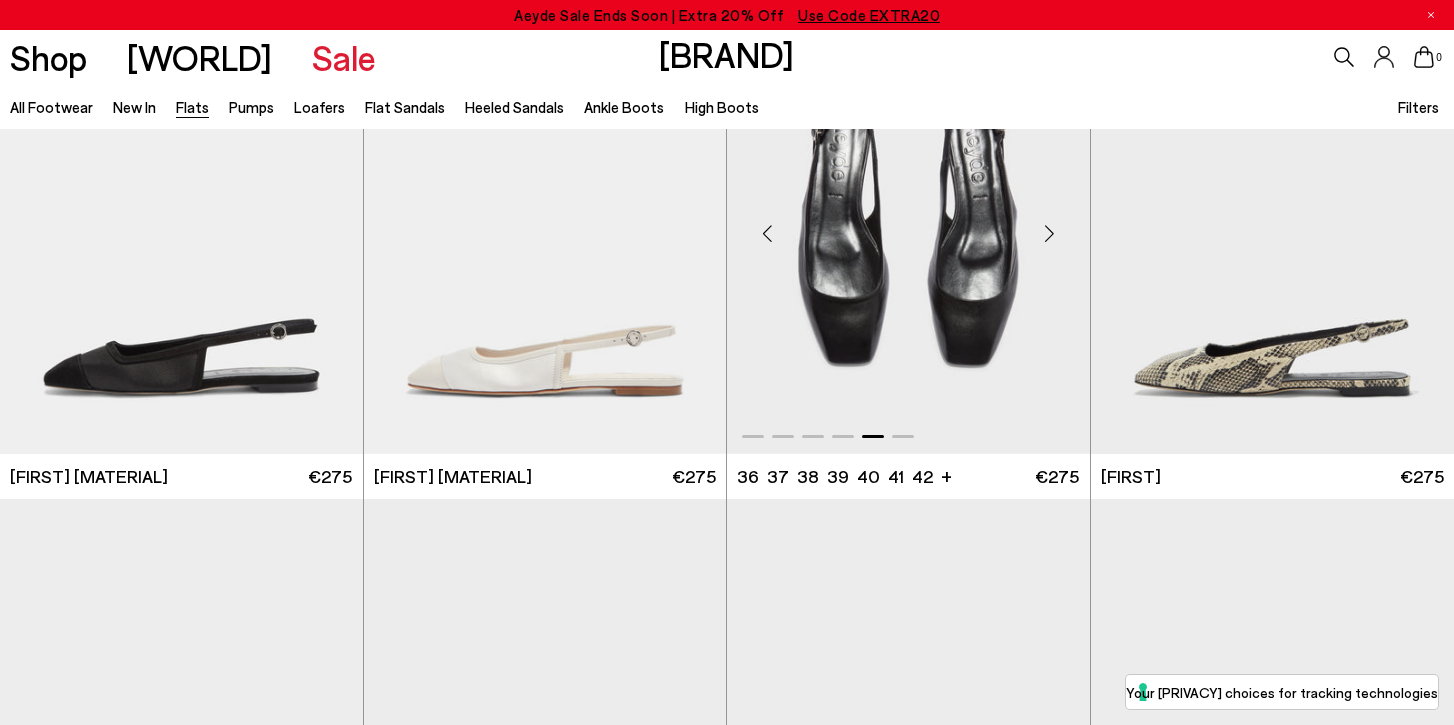 click at bounding box center [1050, 234] 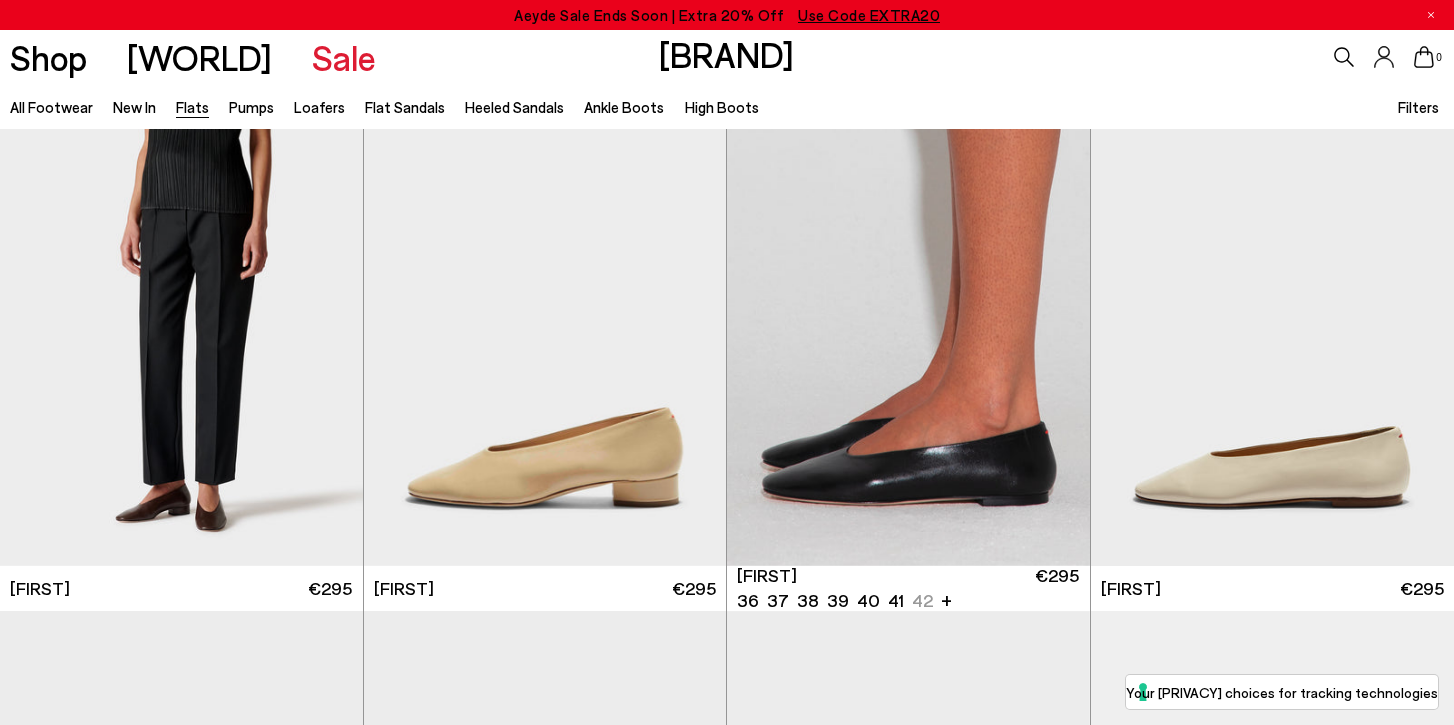 scroll, scrollTop: 3462, scrollLeft: 0, axis: vertical 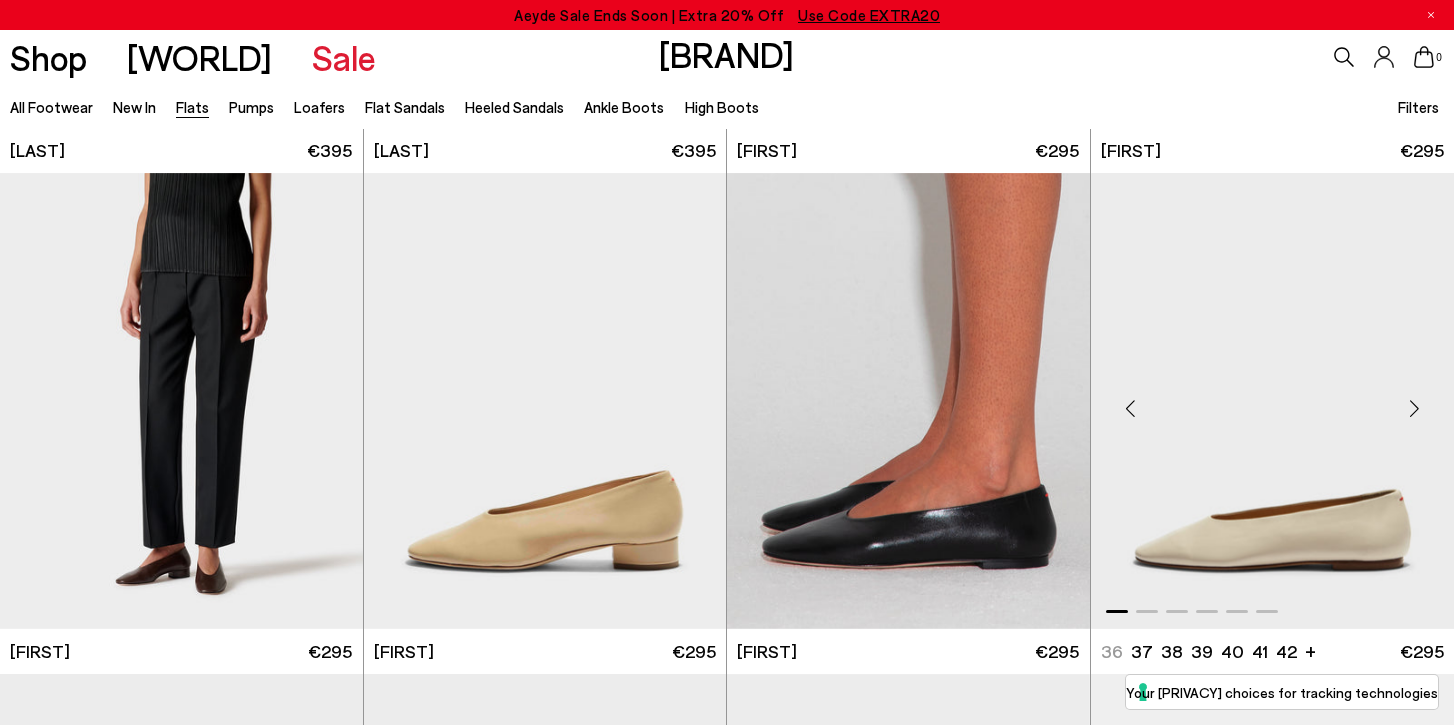 click at bounding box center (1414, 409) 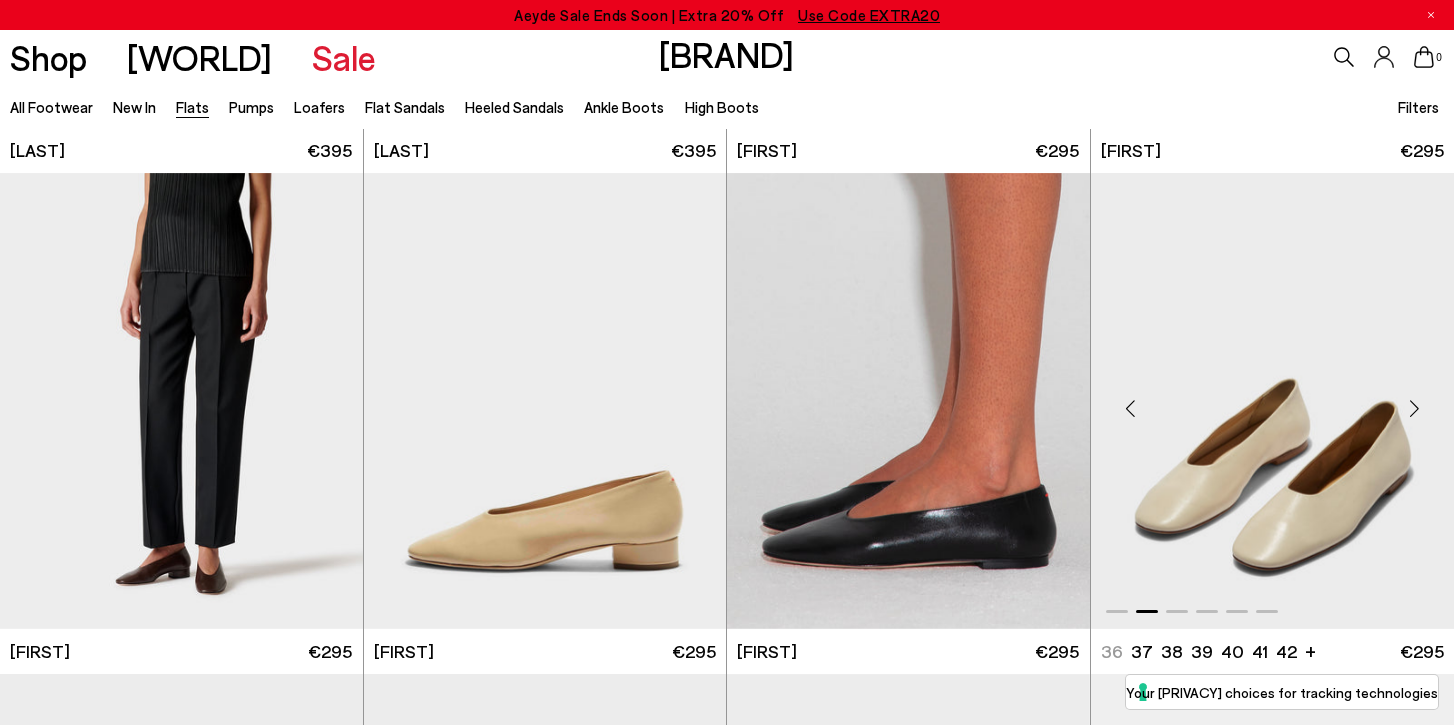 click at bounding box center (1414, 409) 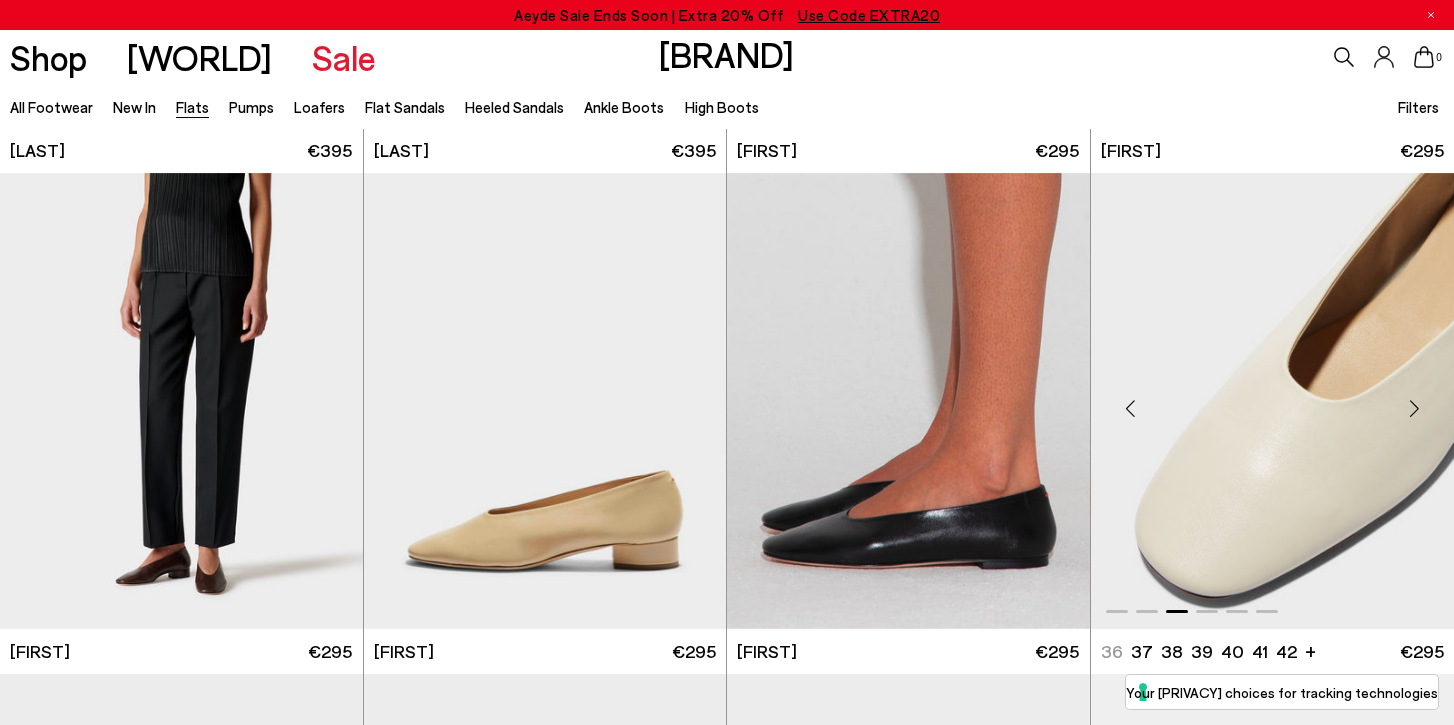 click at bounding box center (1414, 409) 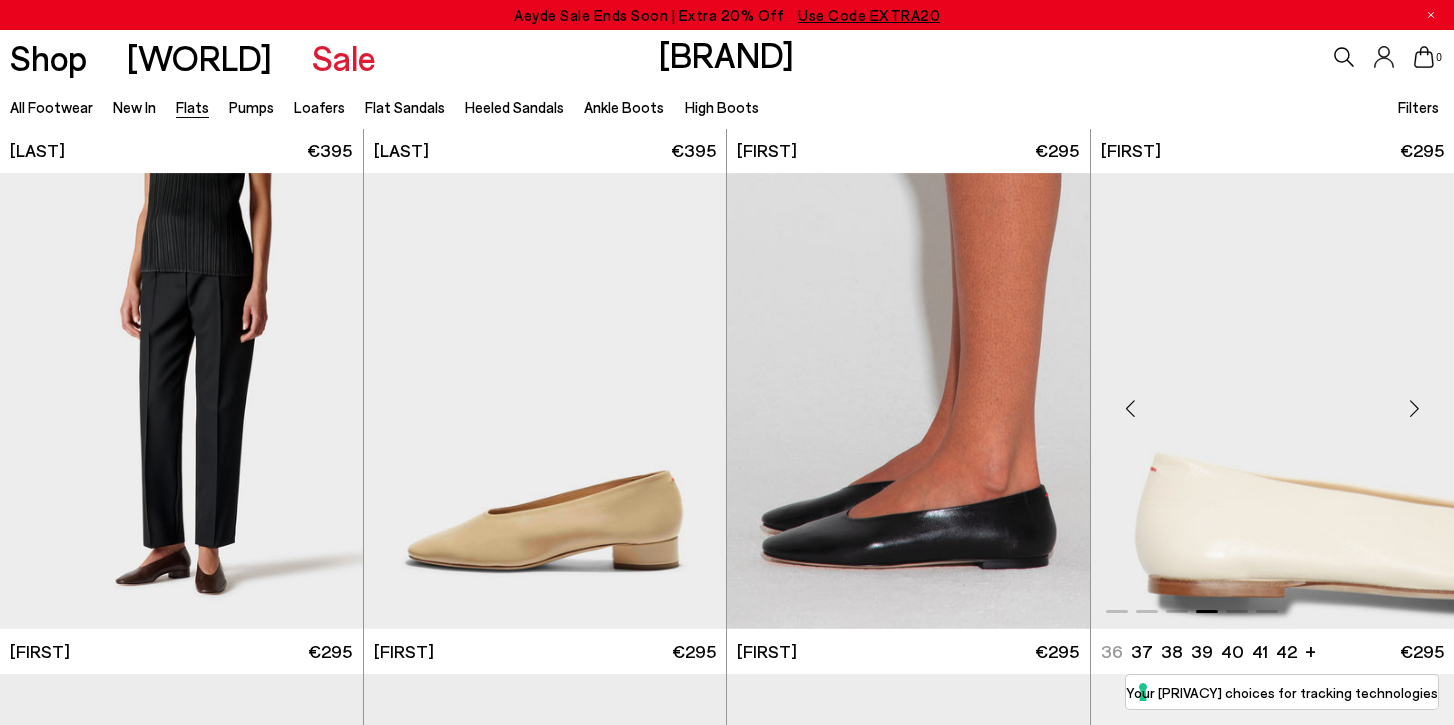 click at bounding box center (1414, 409) 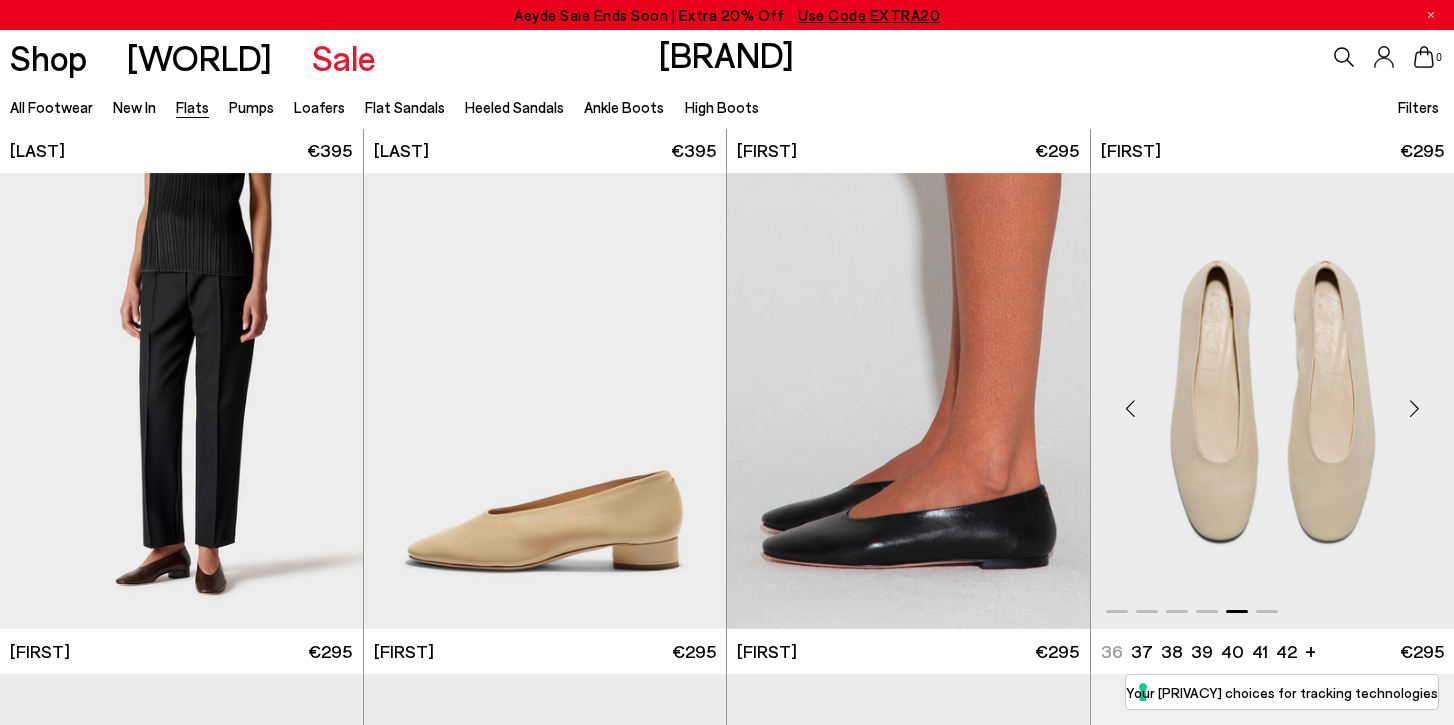 click at bounding box center (1414, 409) 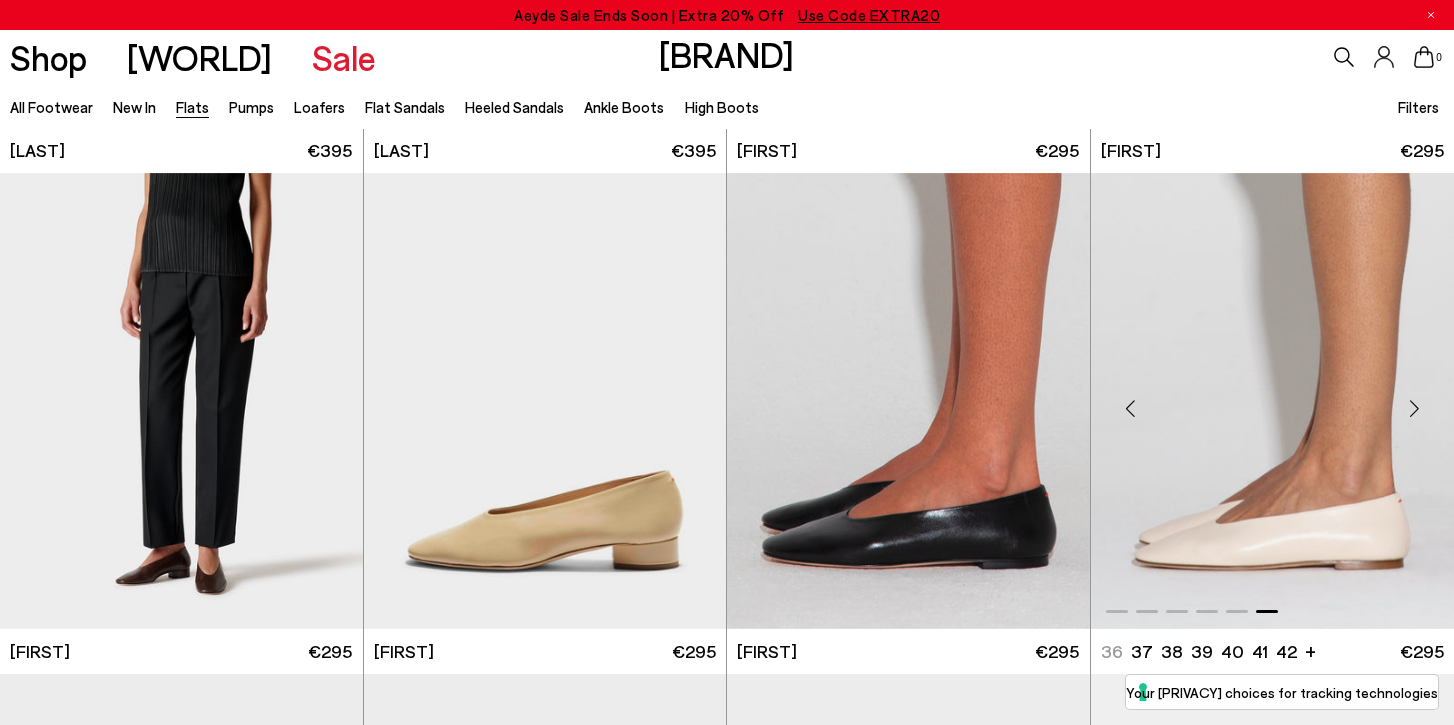 click at bounding box center (1414, 409) 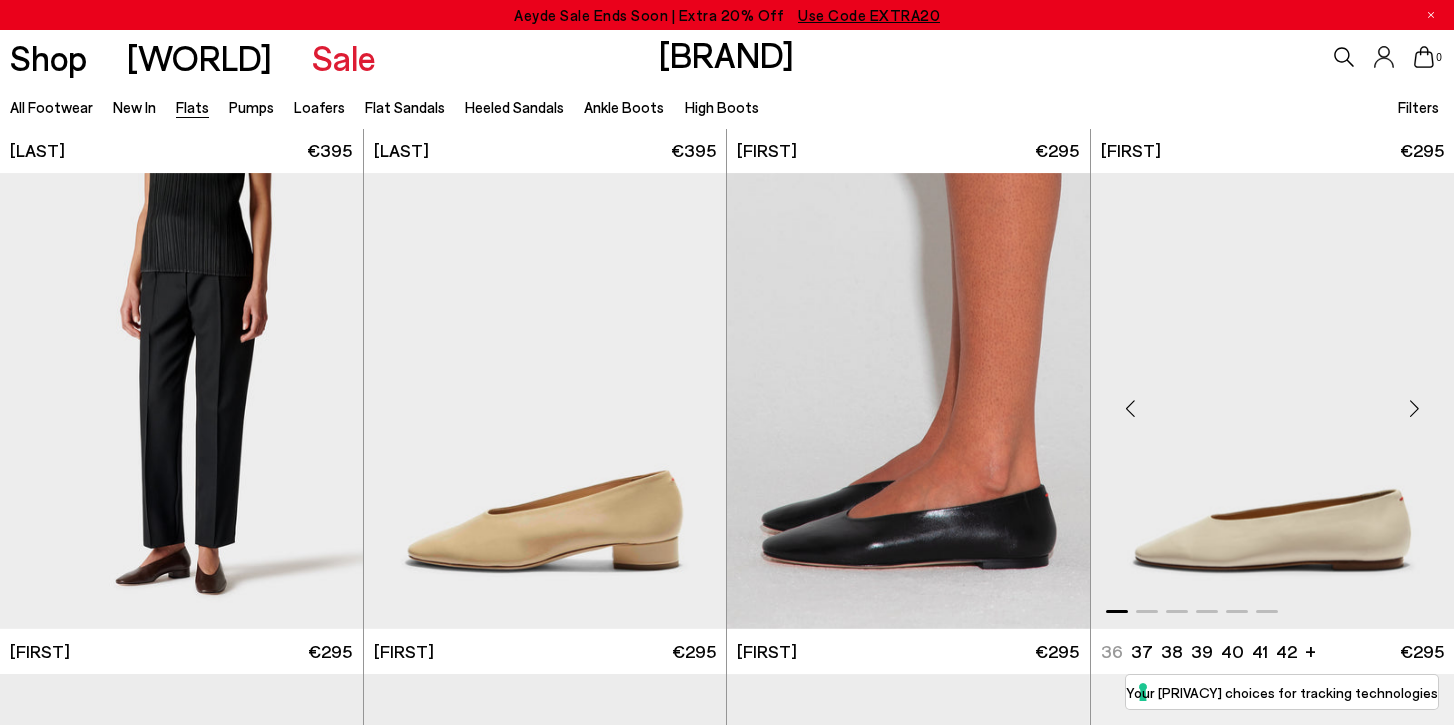 click at bounding box center [1414, 409] 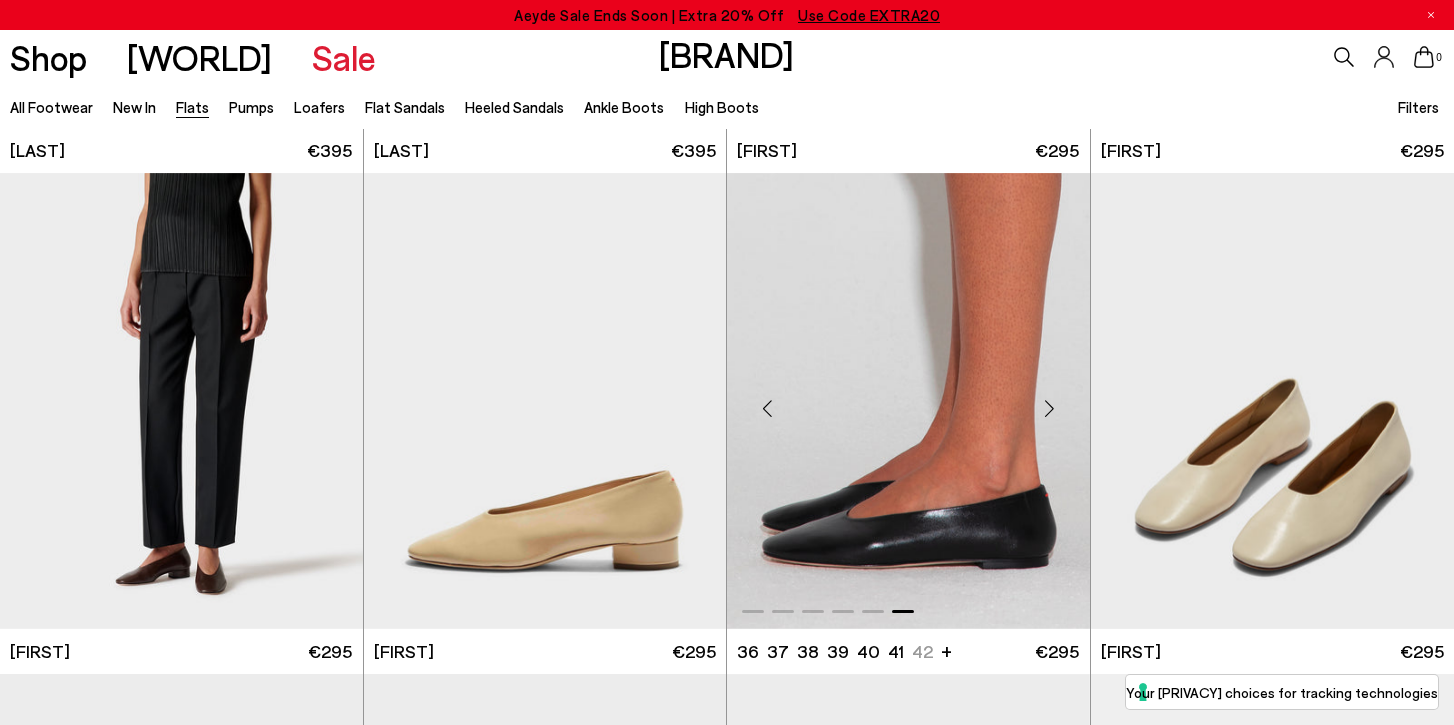 click at bounding box center (908, 401) 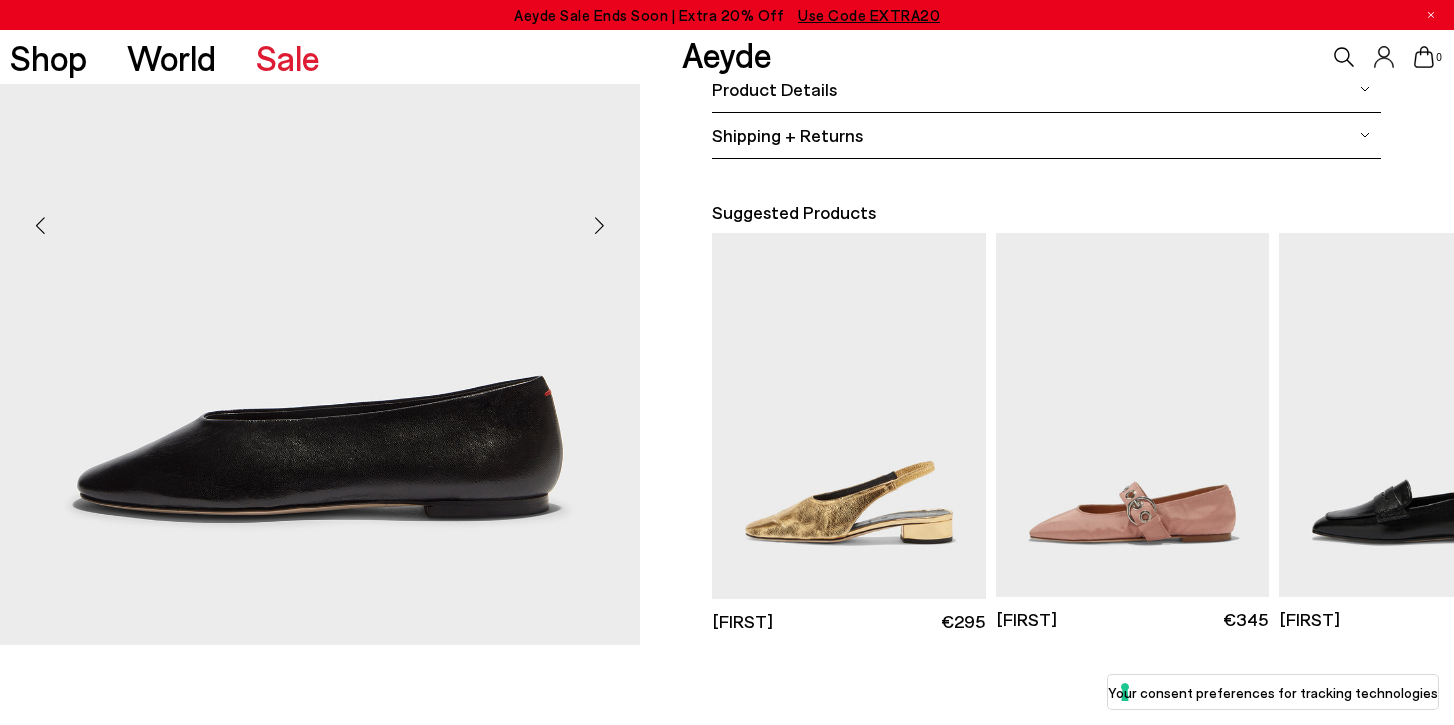 scroll, scrollTop: 47, scrollLeft: 0, axis: vertical 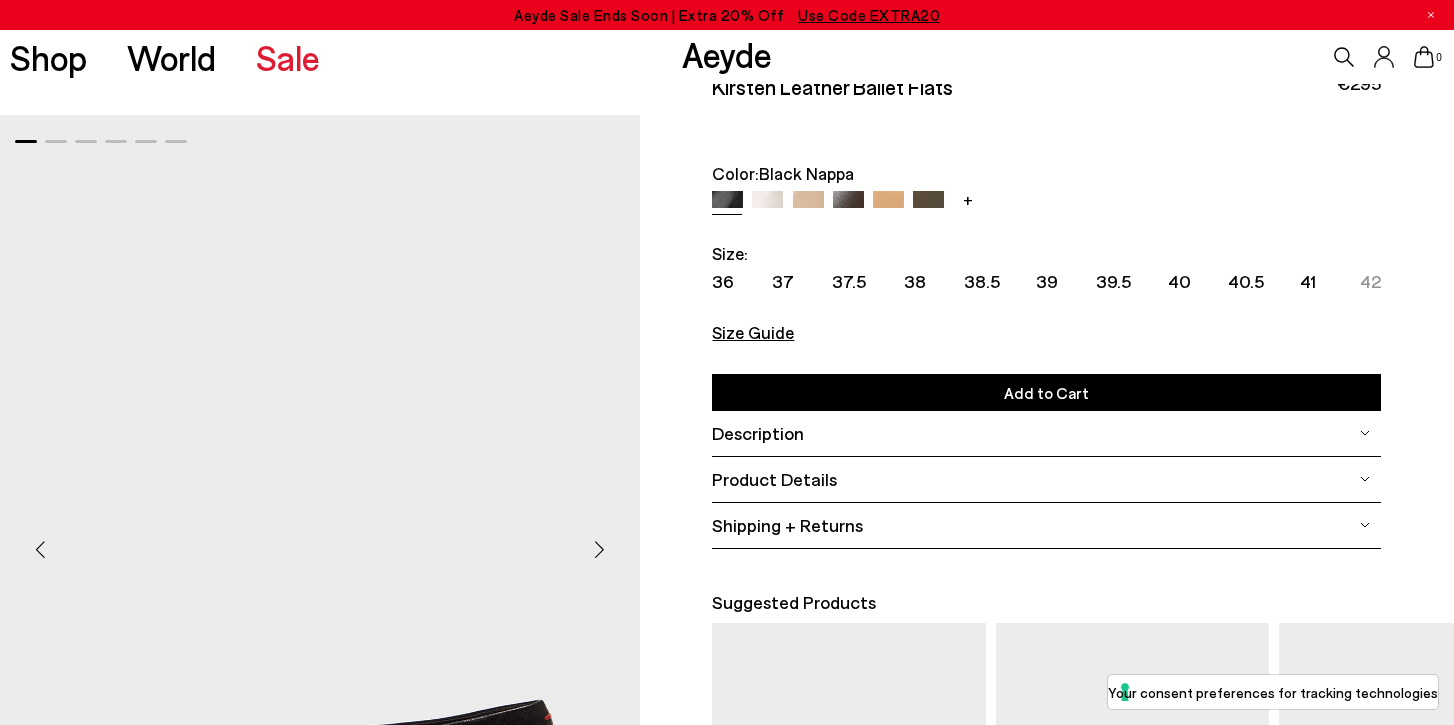 click at bounding box center [600, 550] 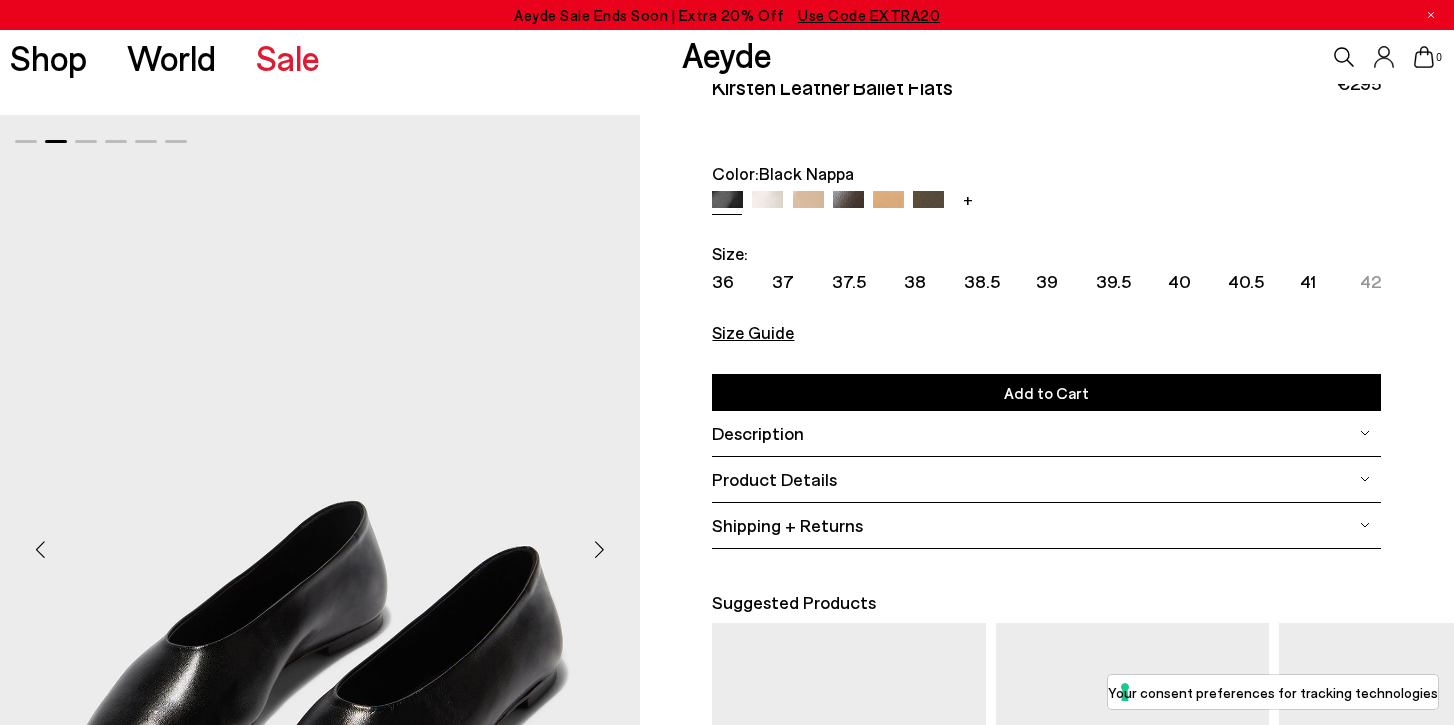 click at bounding box center [600, 550] 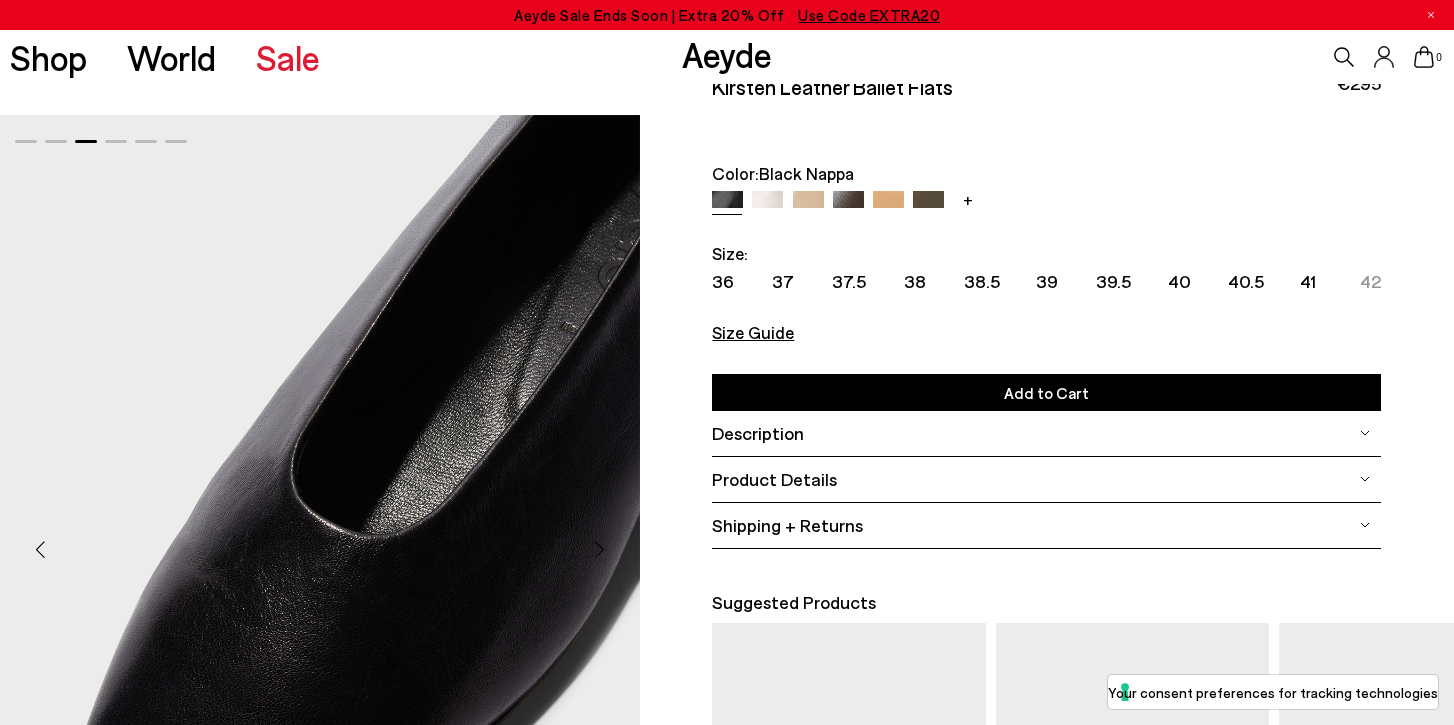 click at bounding box center [600, 550] 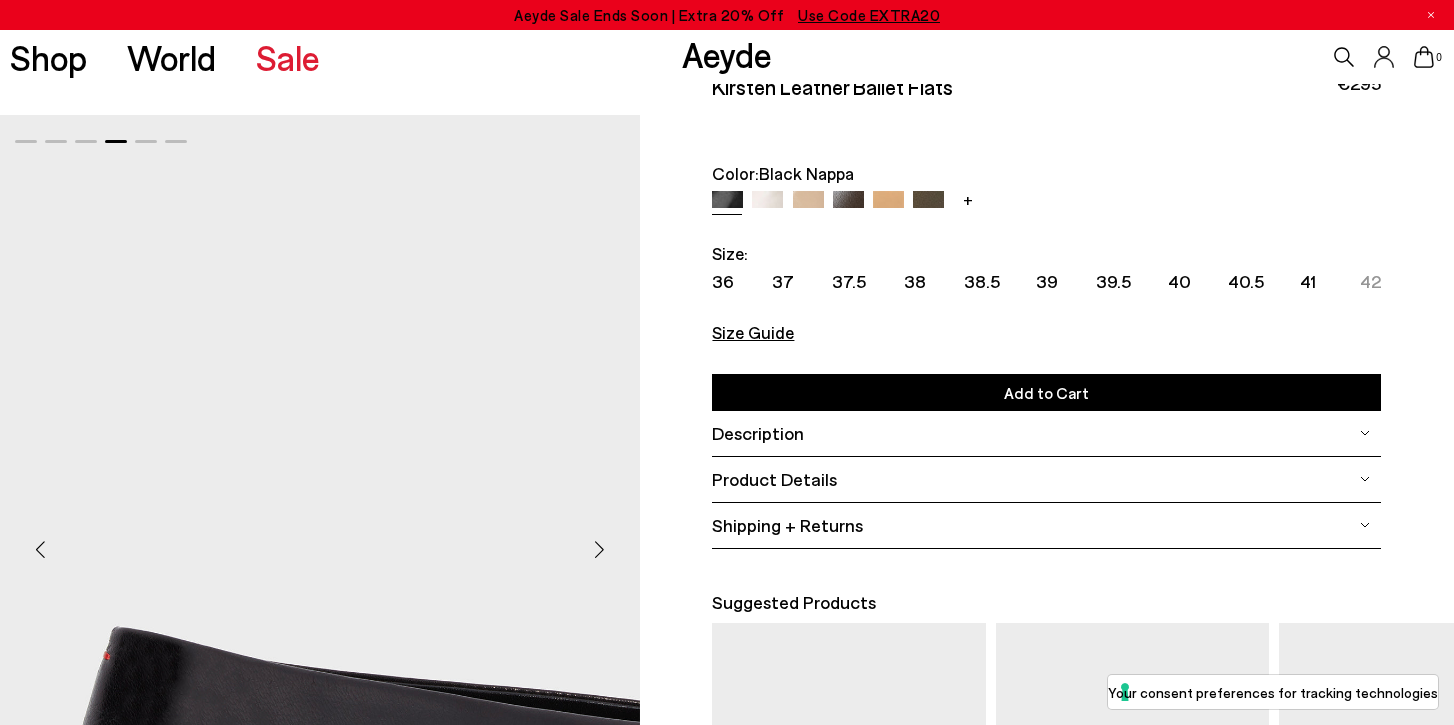 click at bounding box center (600, 550) 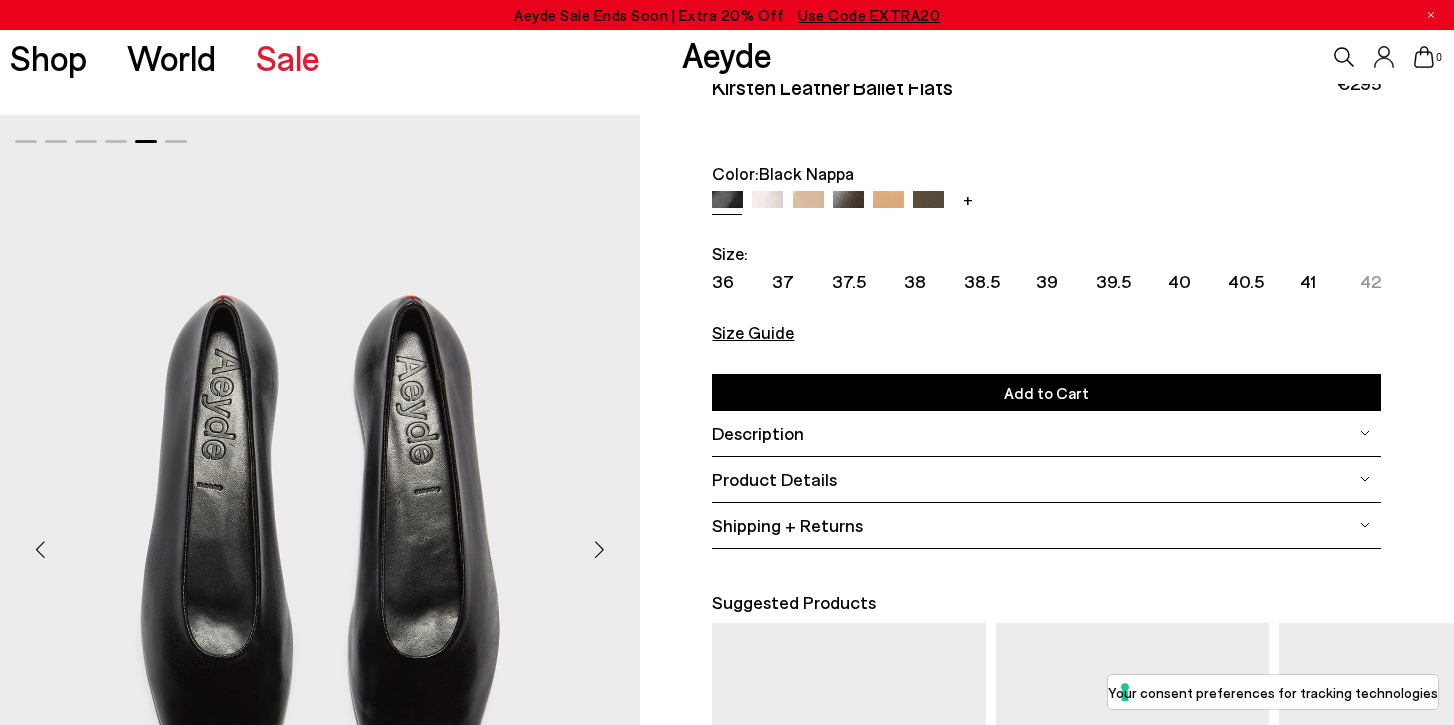 click at bounding box center (600, 550) 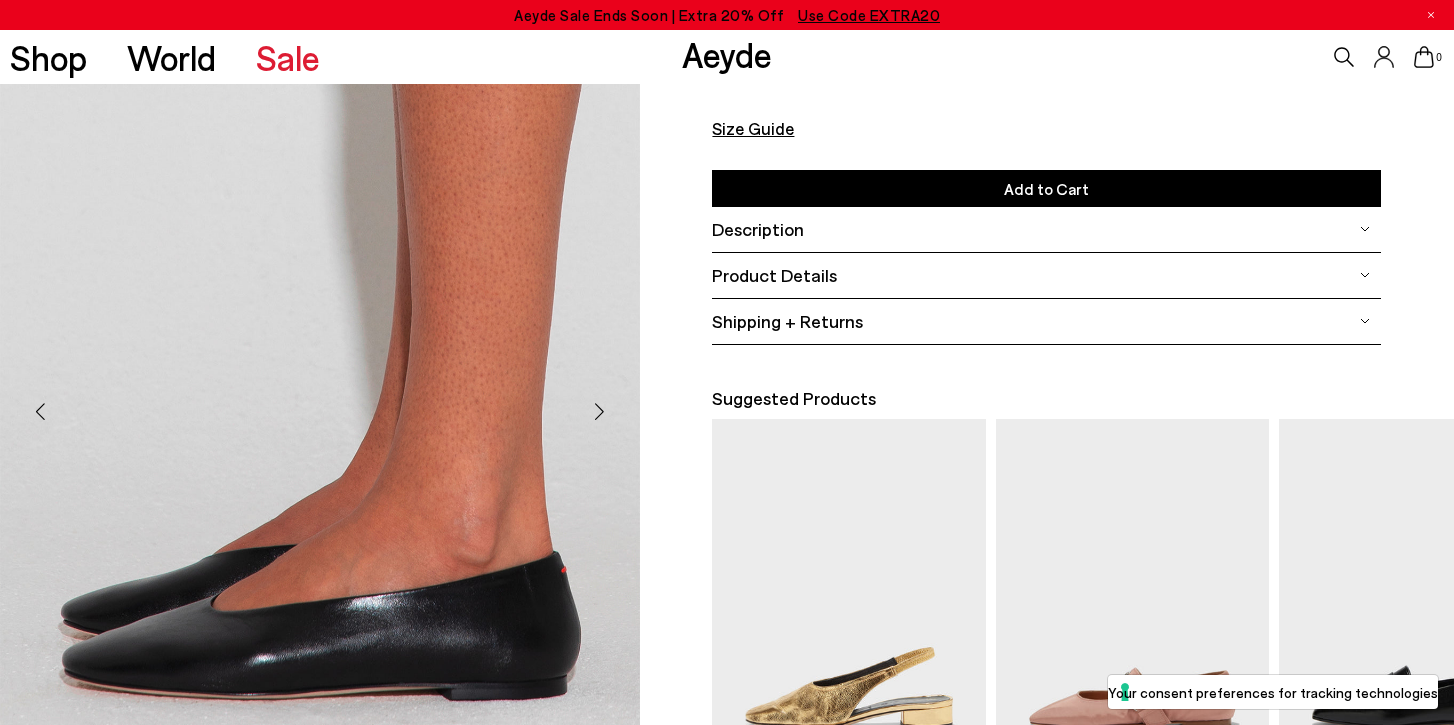 scroll, scrollTop: 349, scrollLeft: 0, axis: vertical 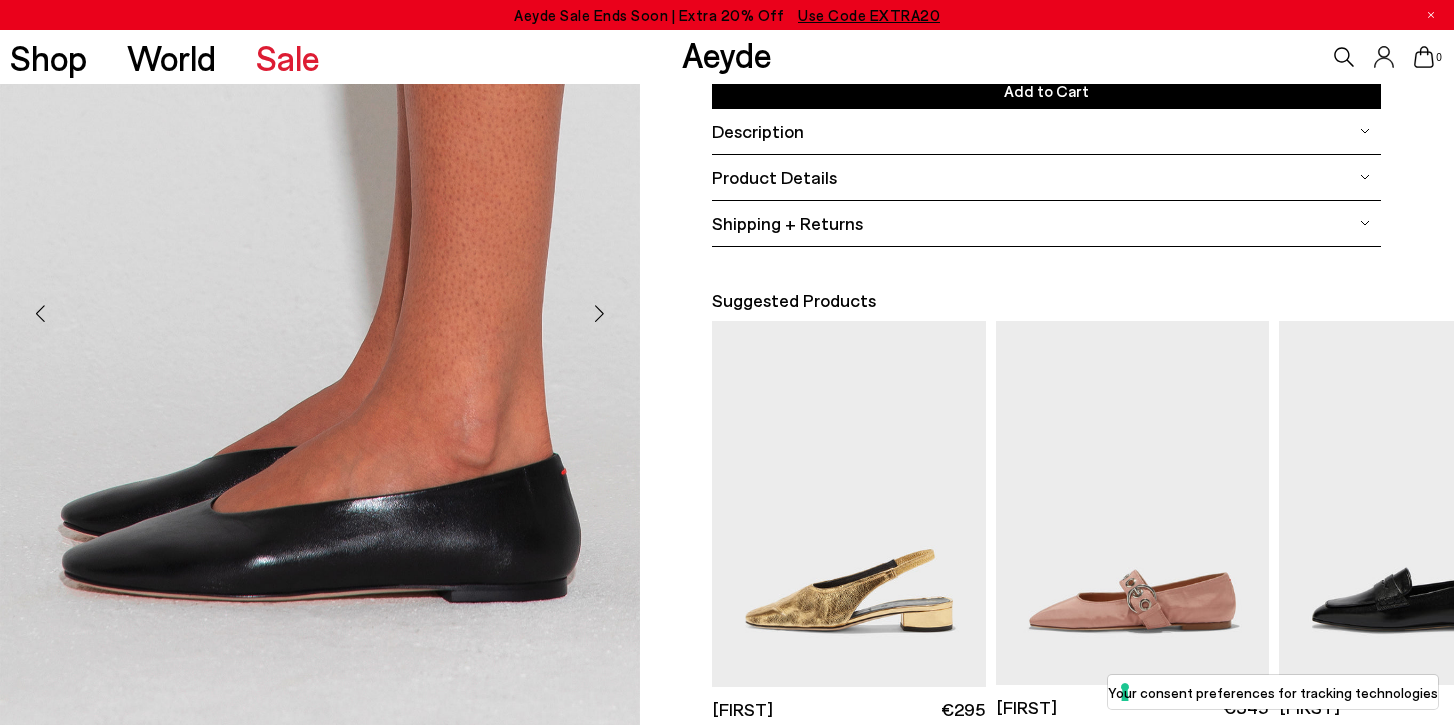 click at bounding box center [600, 314] 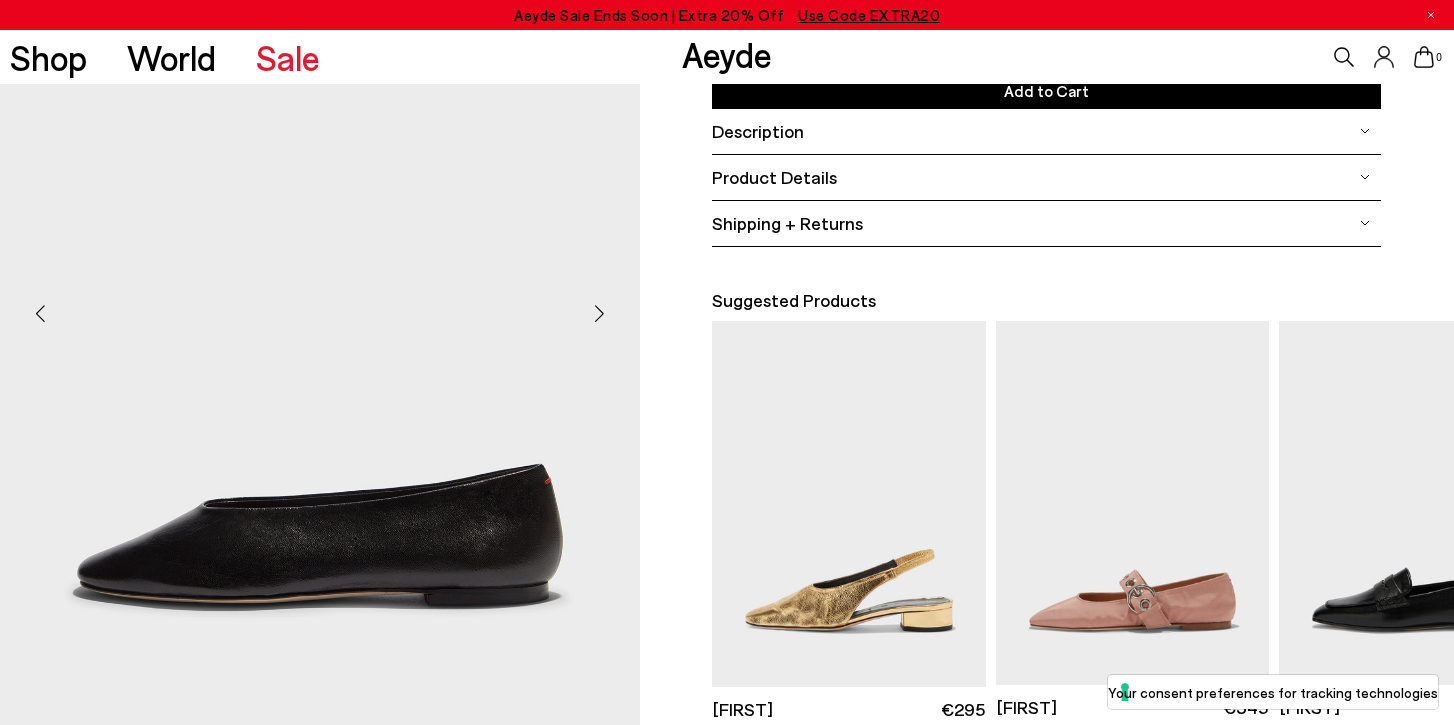 click at bounding box center [600, 314] 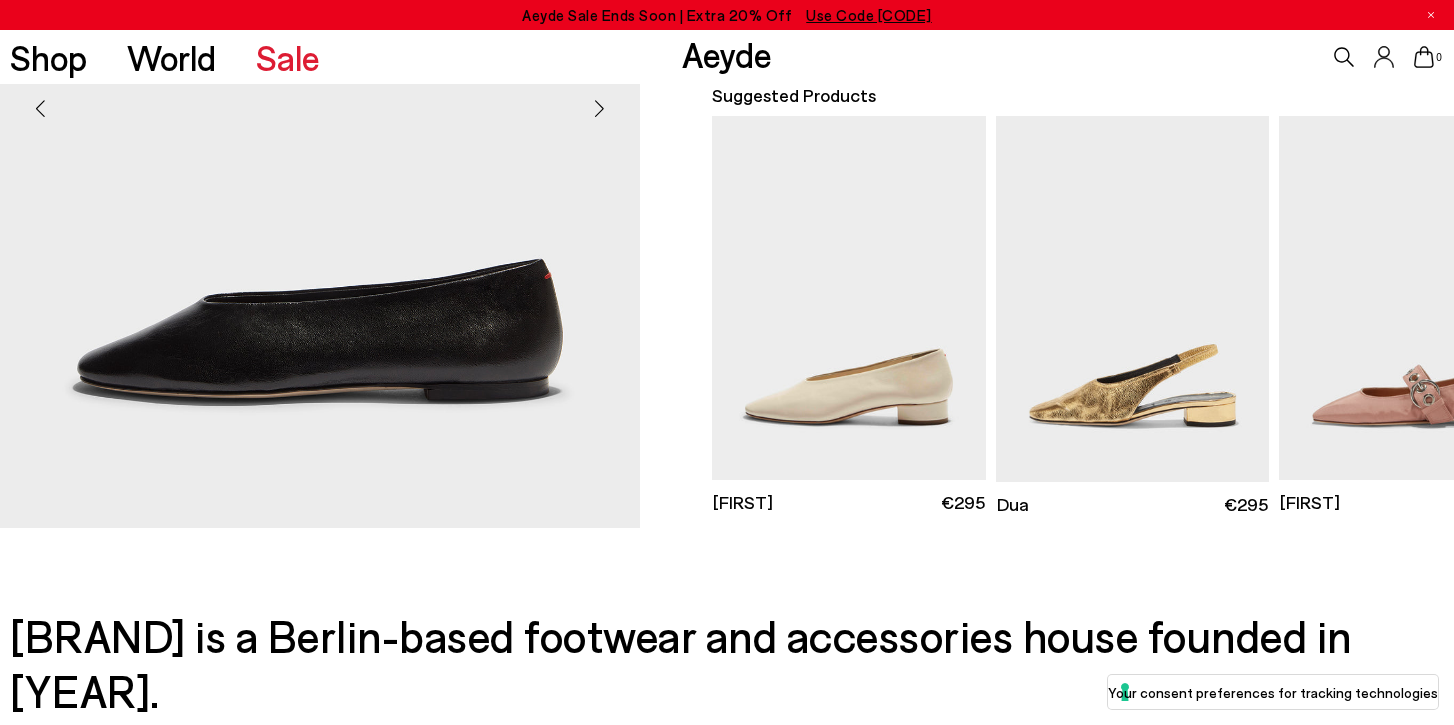 scroll, scrollTop: 672, scrollLeft: 0, axis: vertical 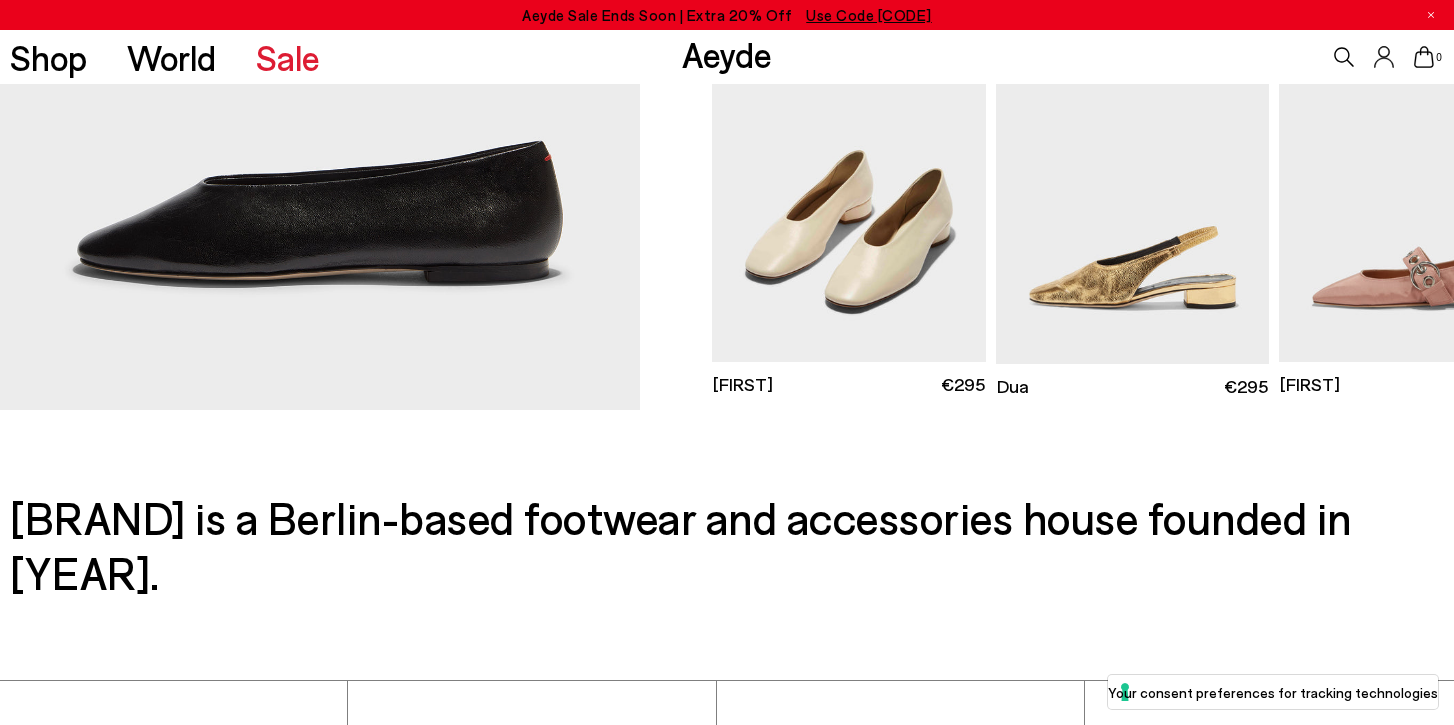 click at bounding box center (848, 180) 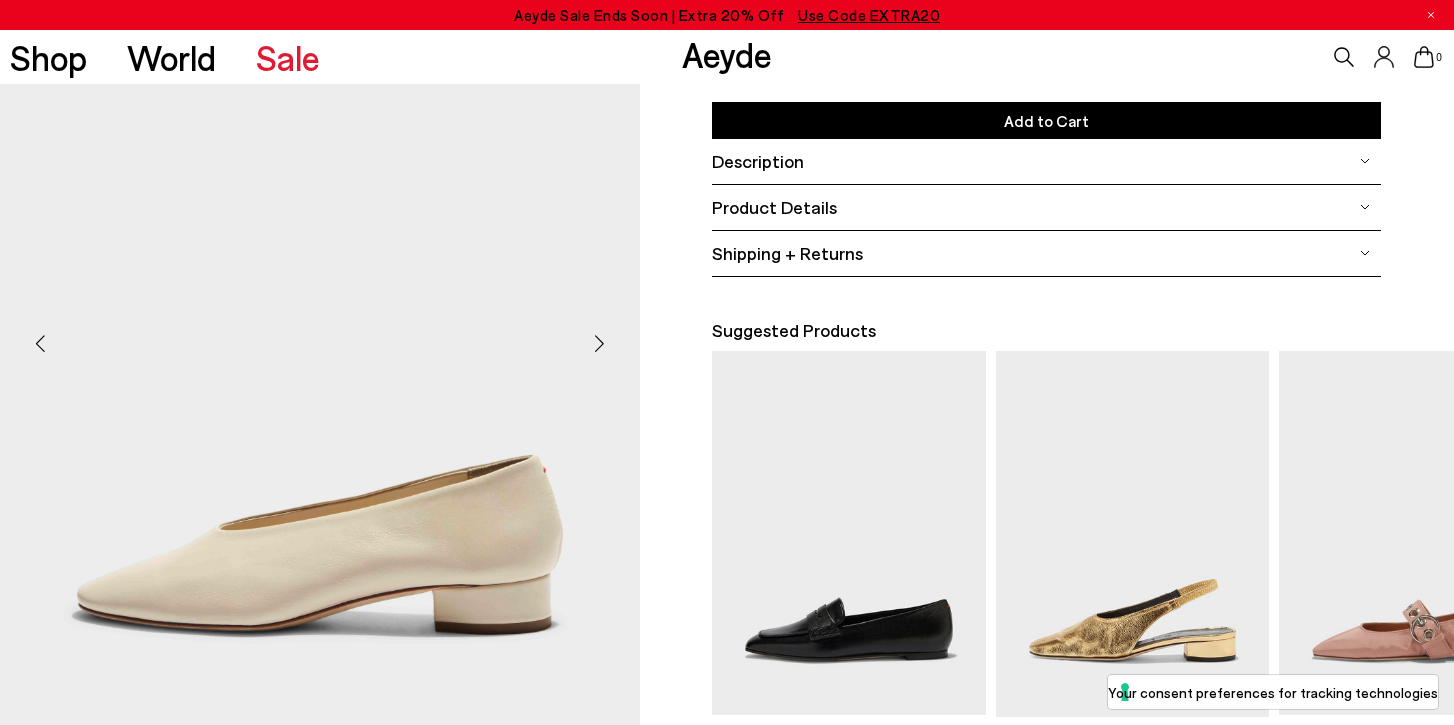 scroll, scrollTop: 442, scrollLeft: 0, axis: vertical 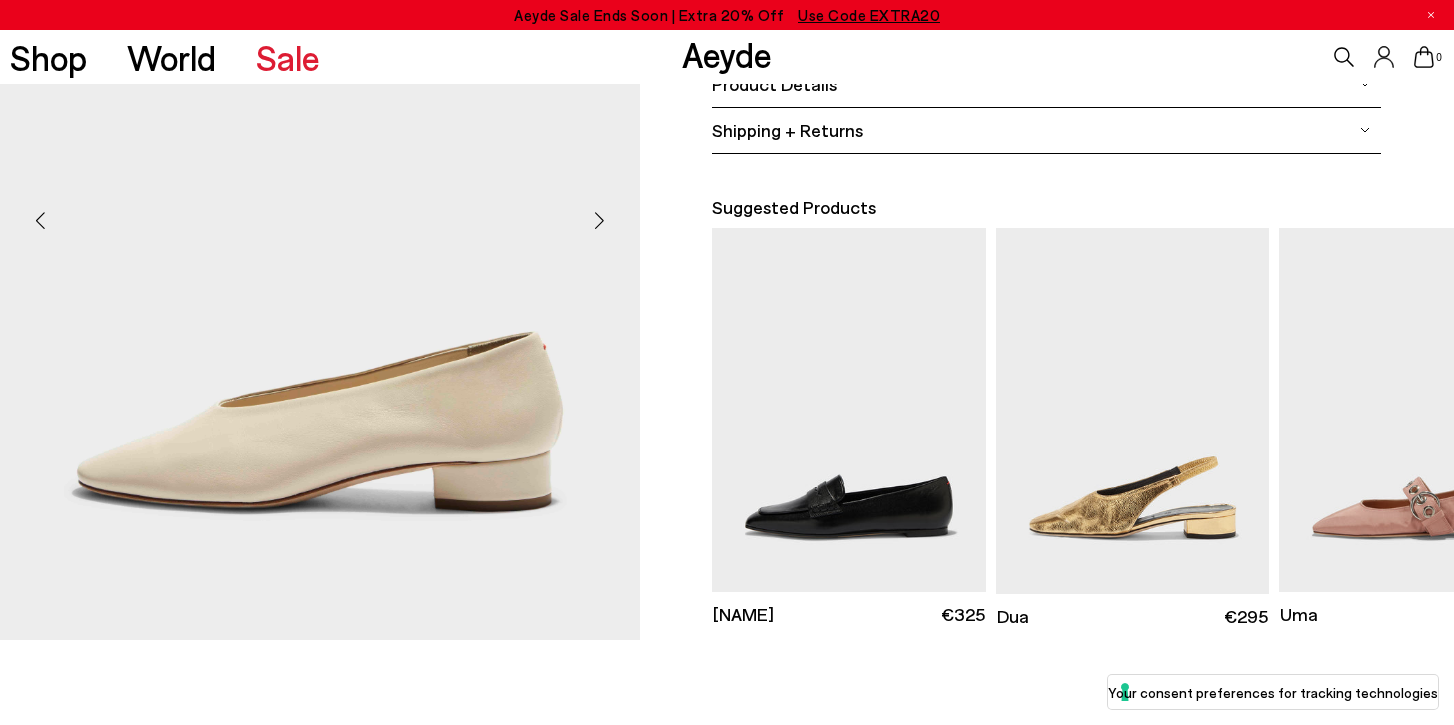 click at bounding box center (600, 221) 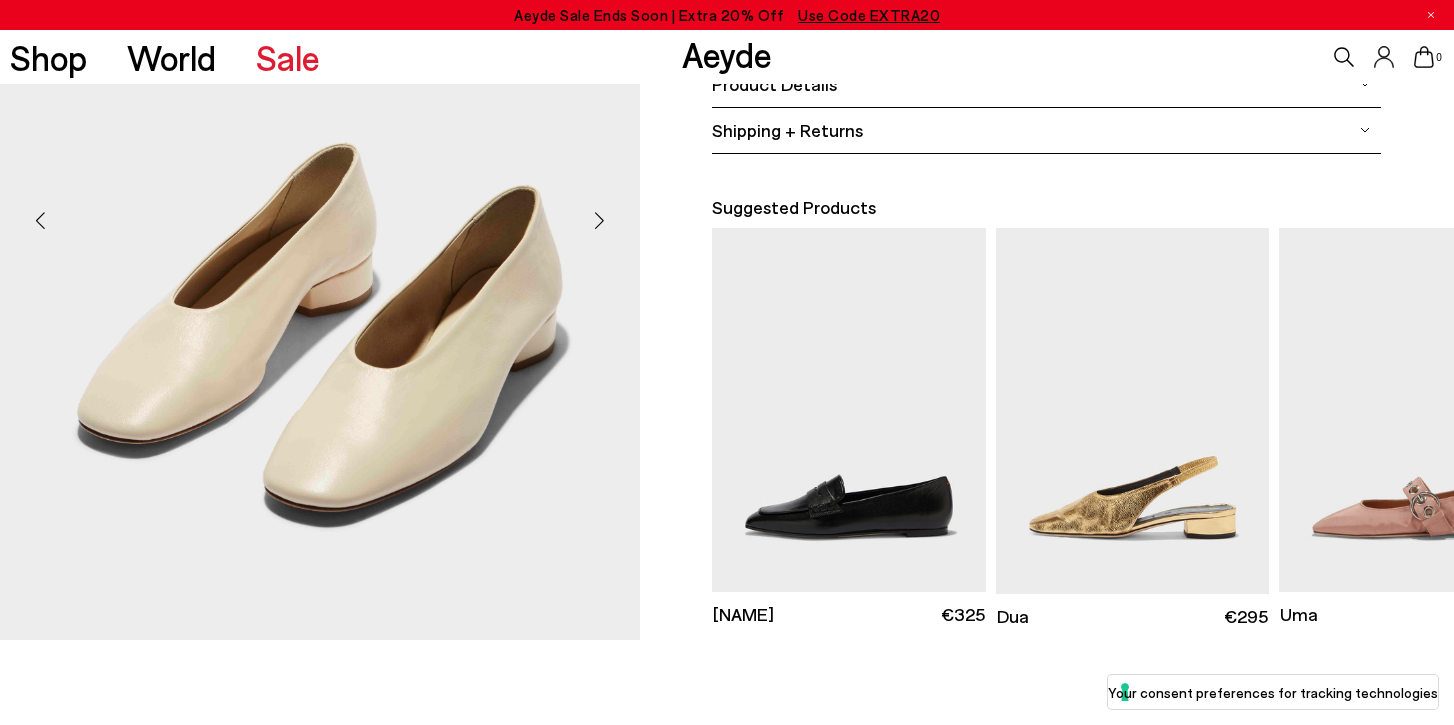 click at bounding box center [600, 221] 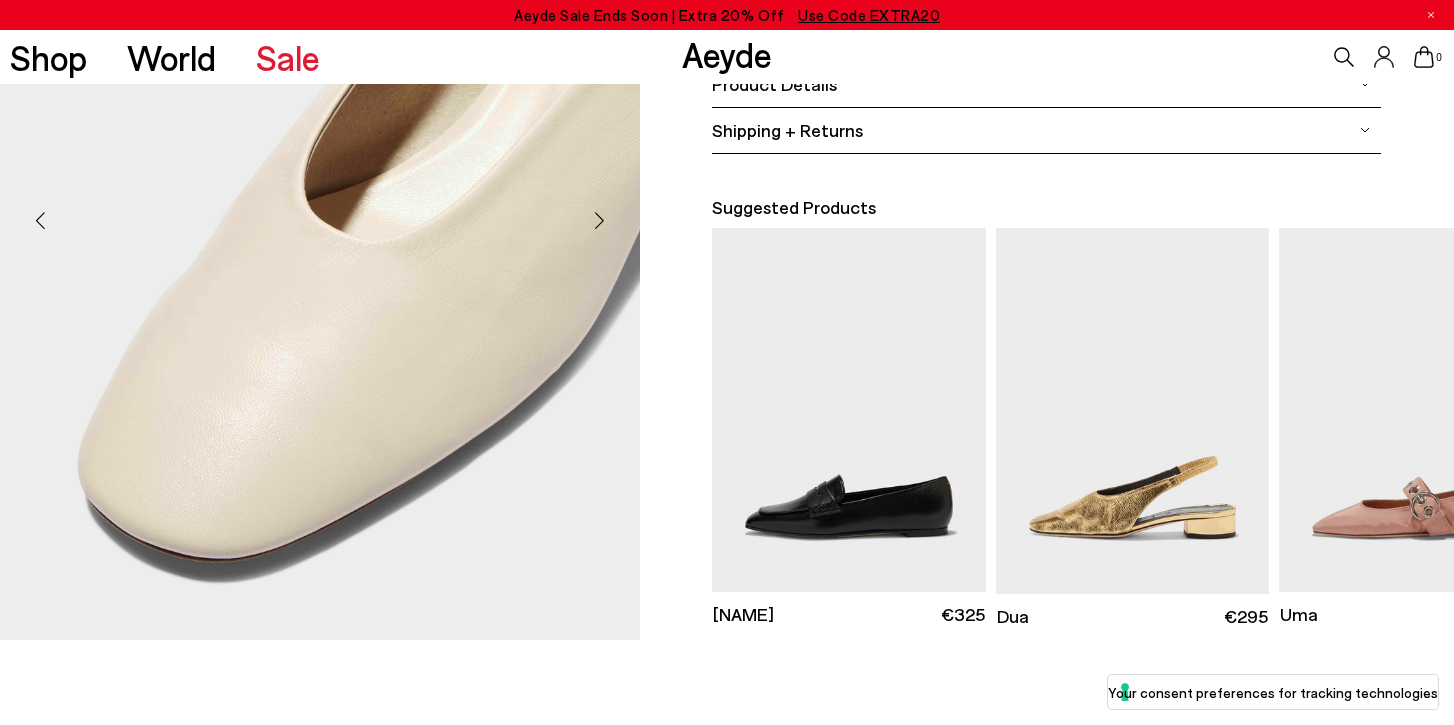 click at bounding box center (600, 221) 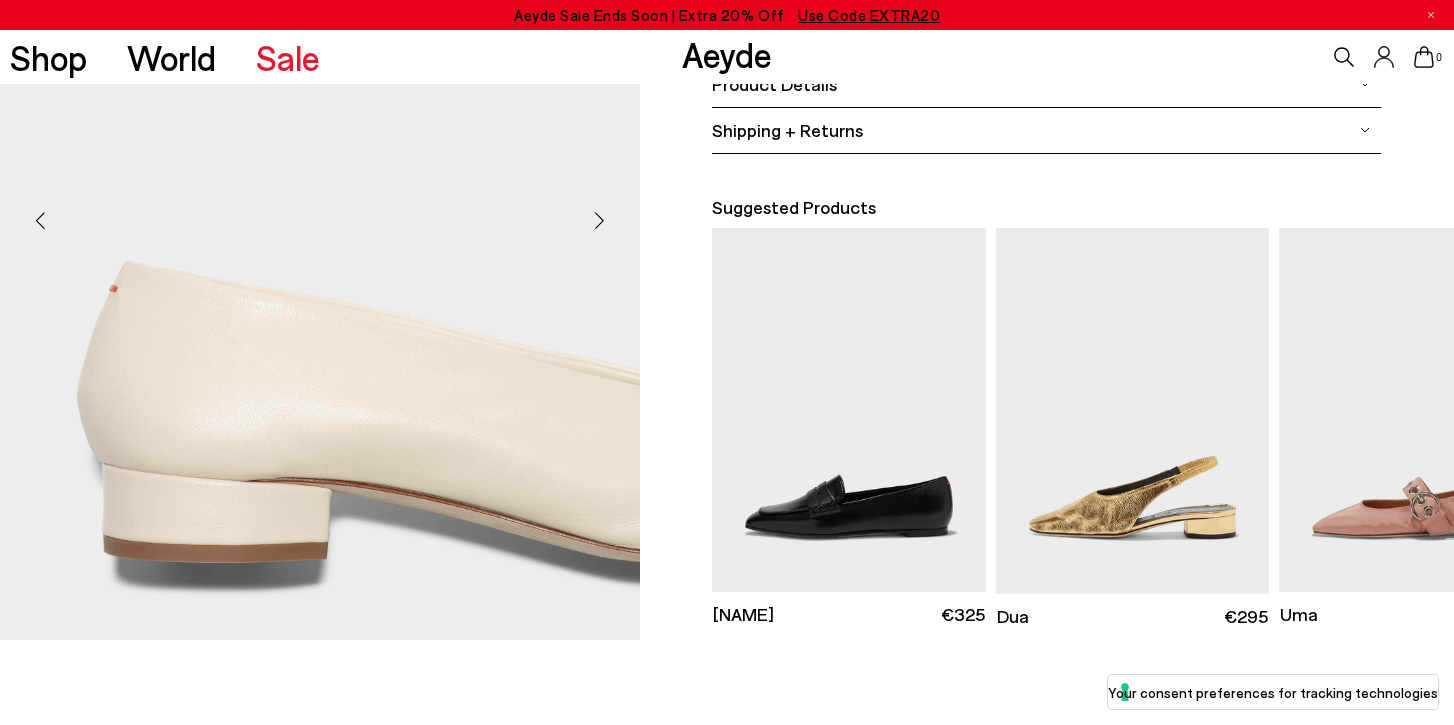 click at bounding box center (600, 221) 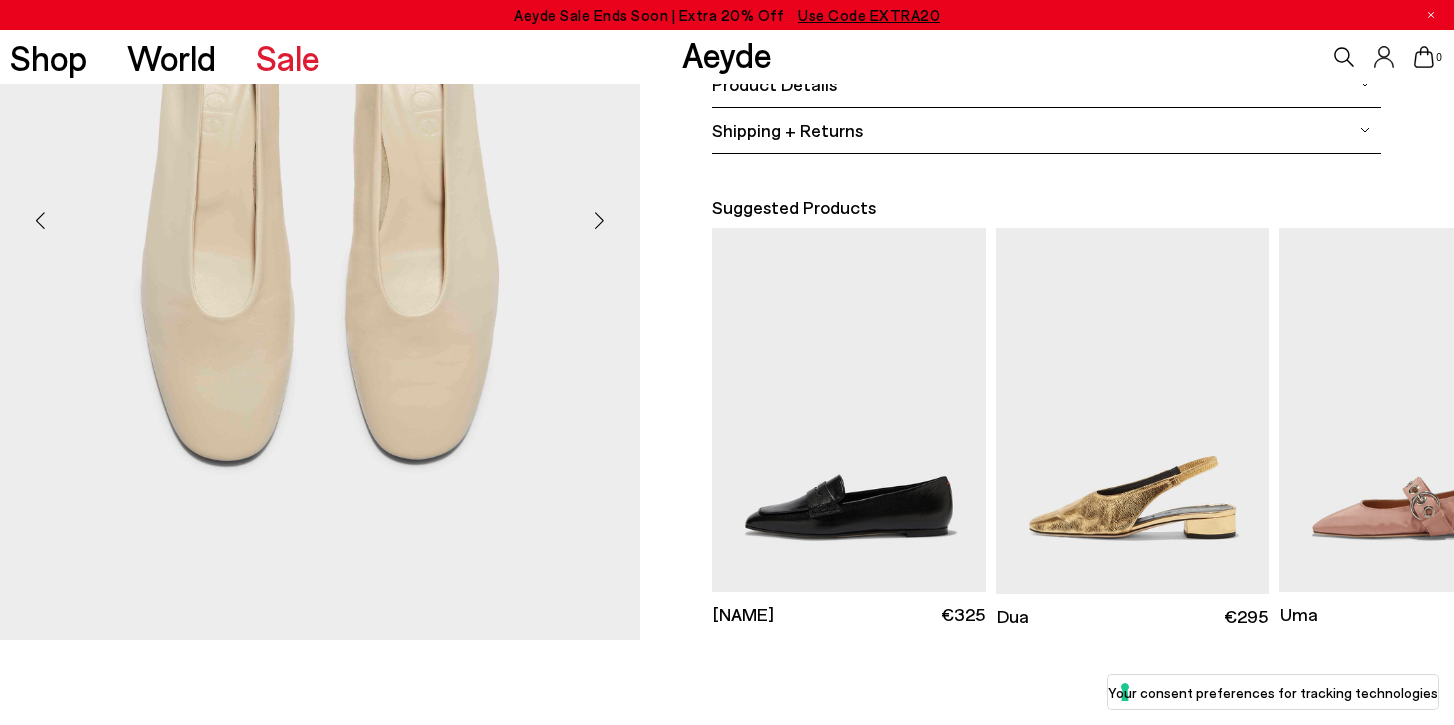 click at bounding box center (600, 221) 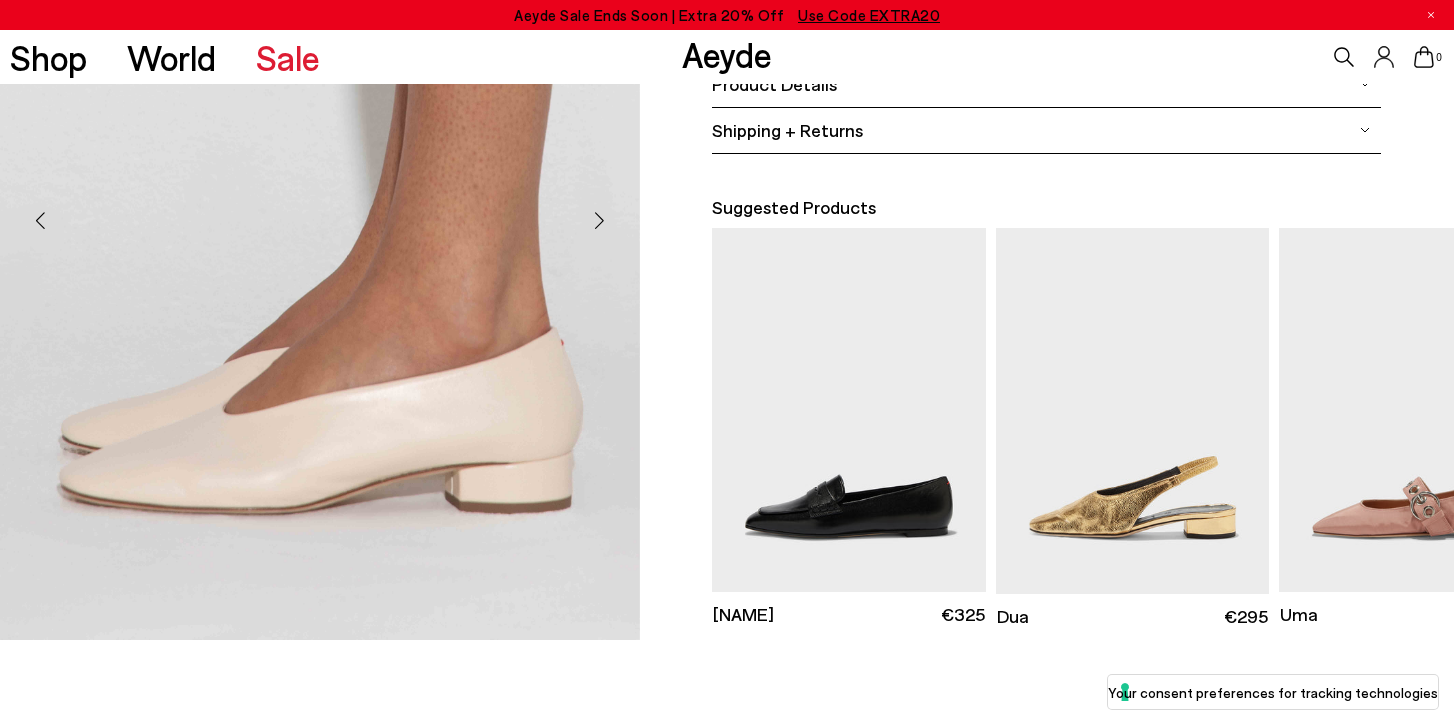 click at bounding box center (600, 221) 